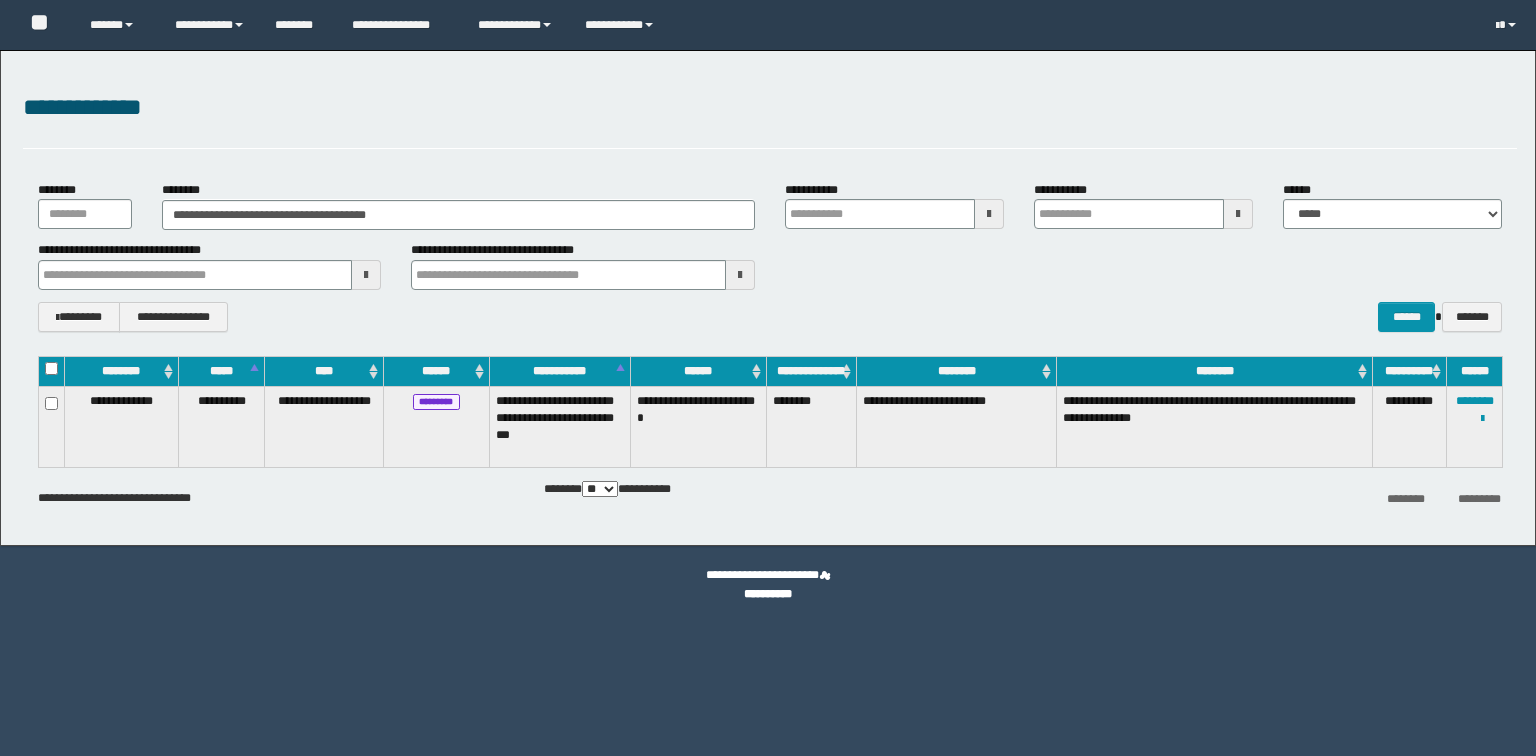 scroll, scrollTop: 0, scrollLeft: 0, axis: both 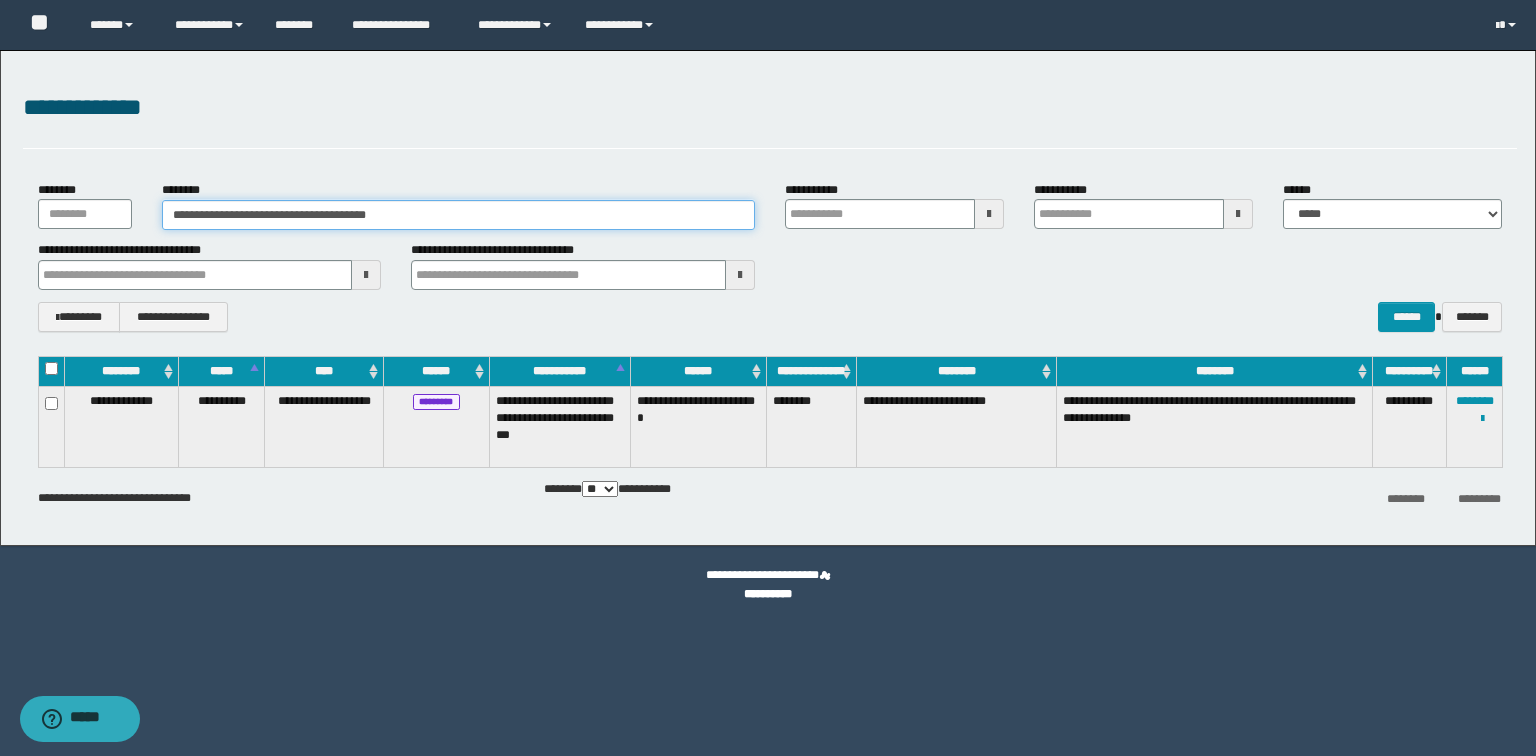 drag, startPoint x: 215, startPoint y: 216, endPoint x: 0, endPoint y: 230, distance: 215.45534 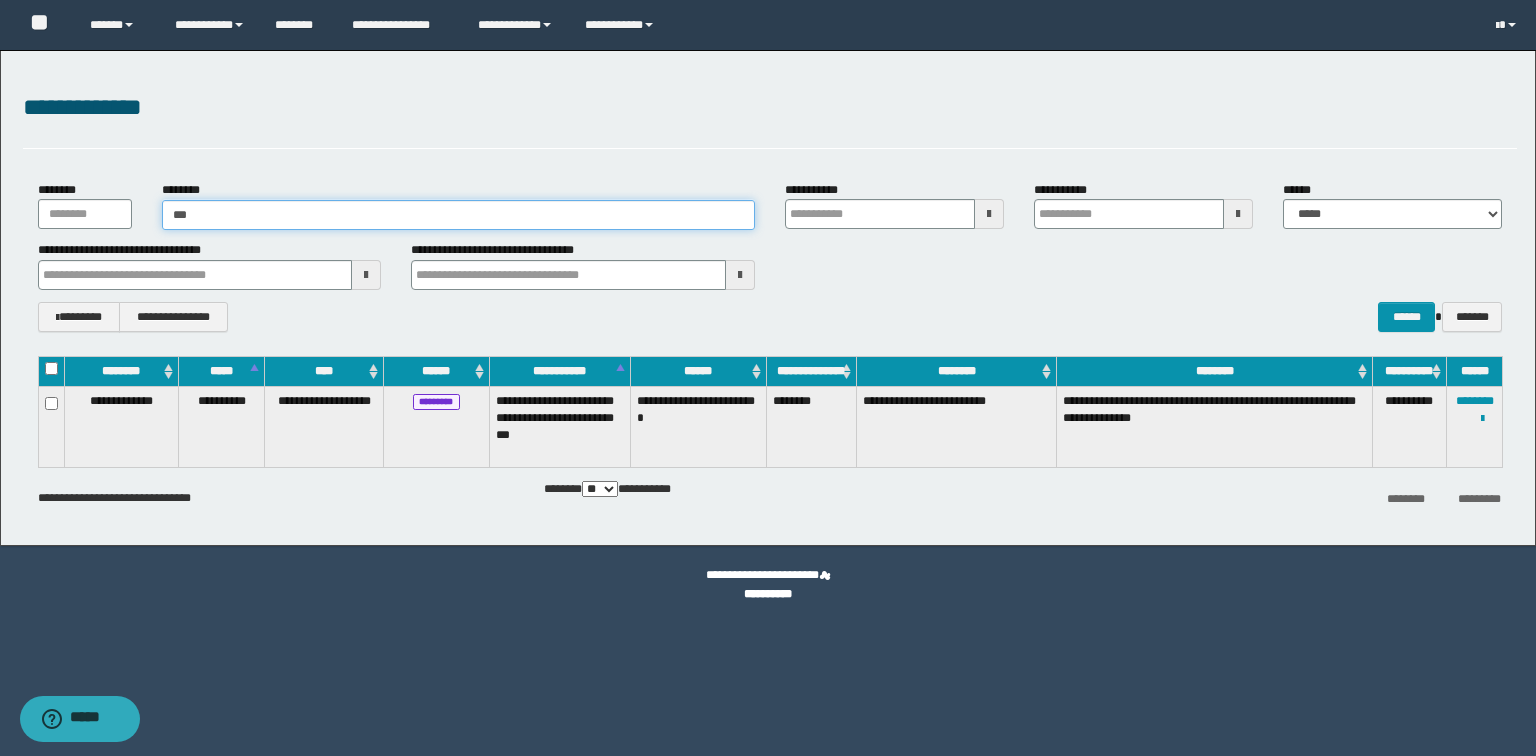 type on "****" 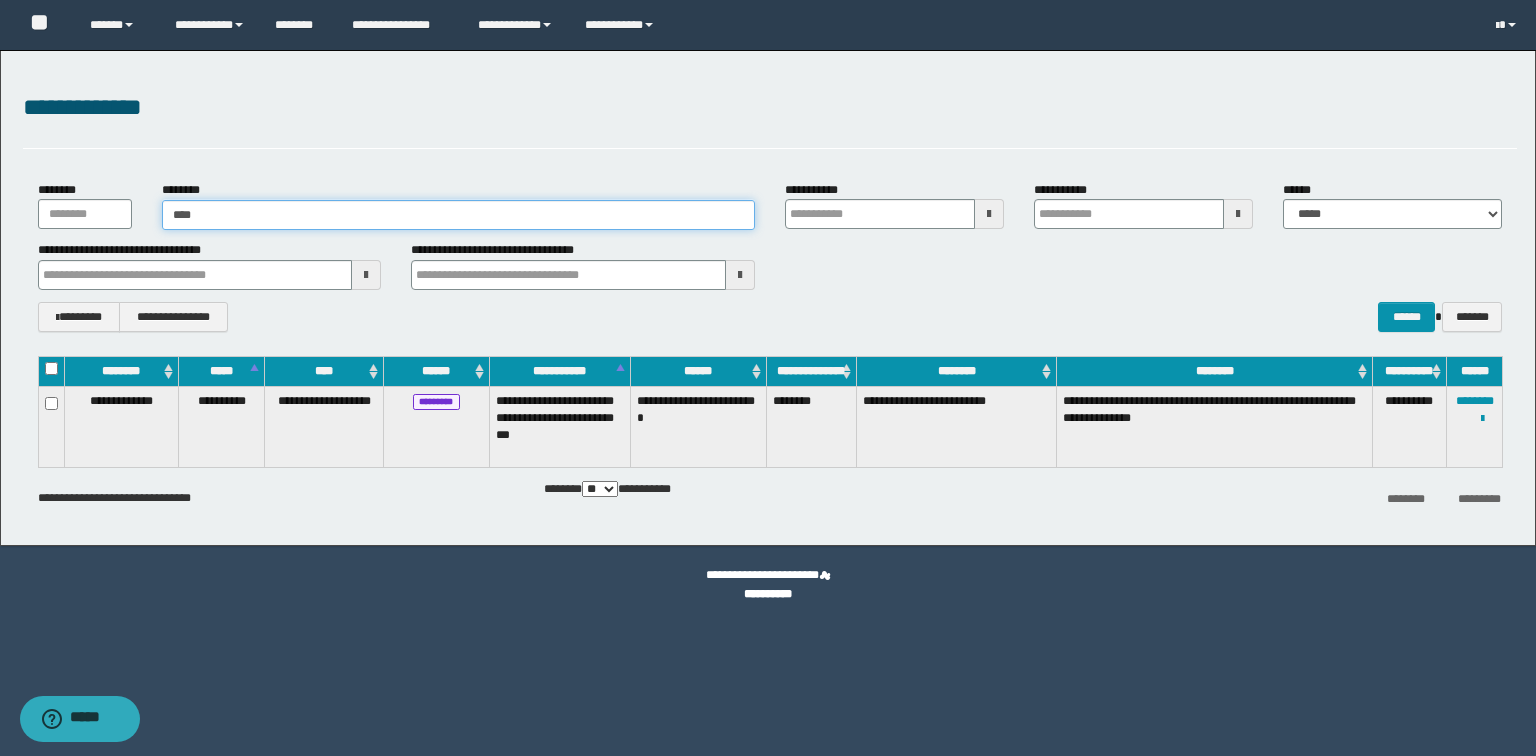 type on "****" 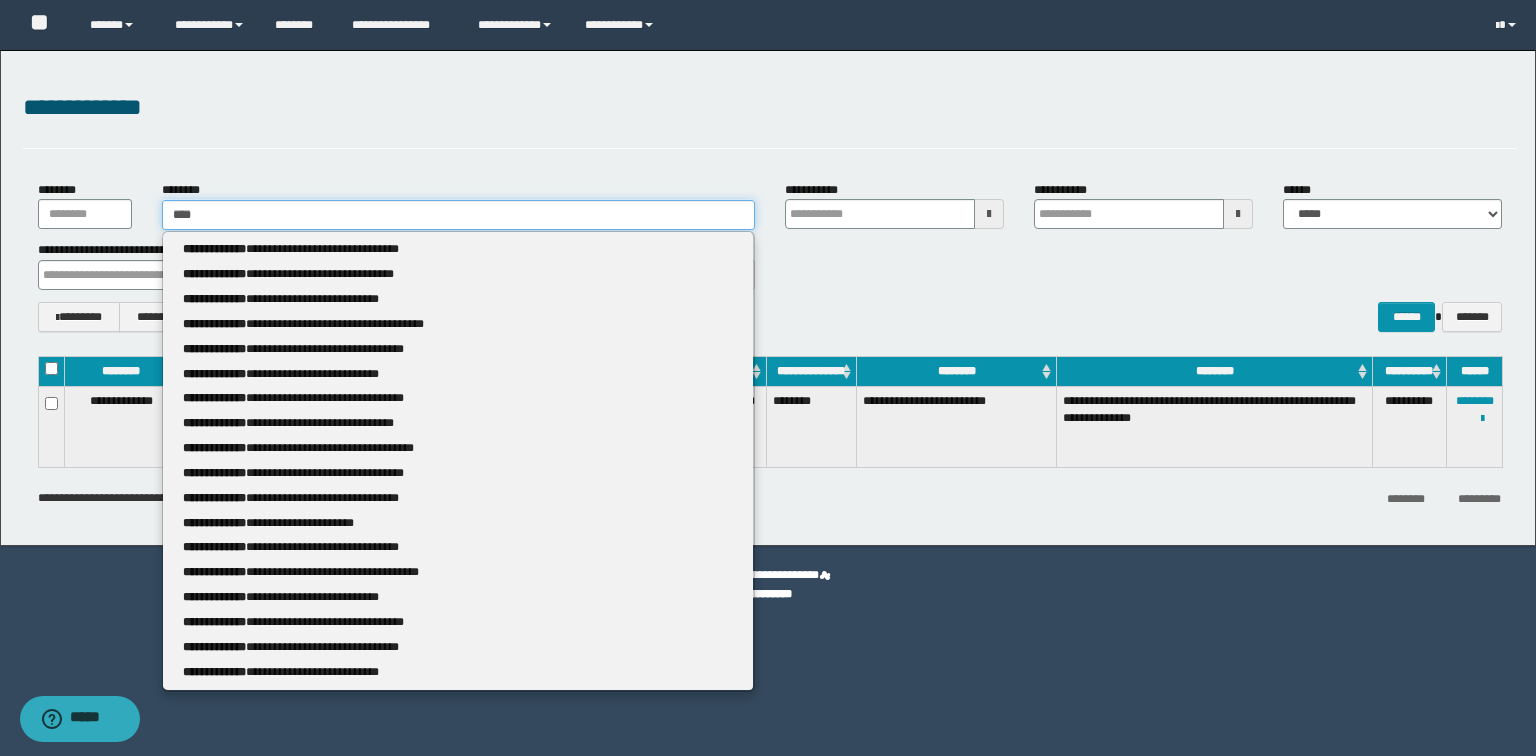 type 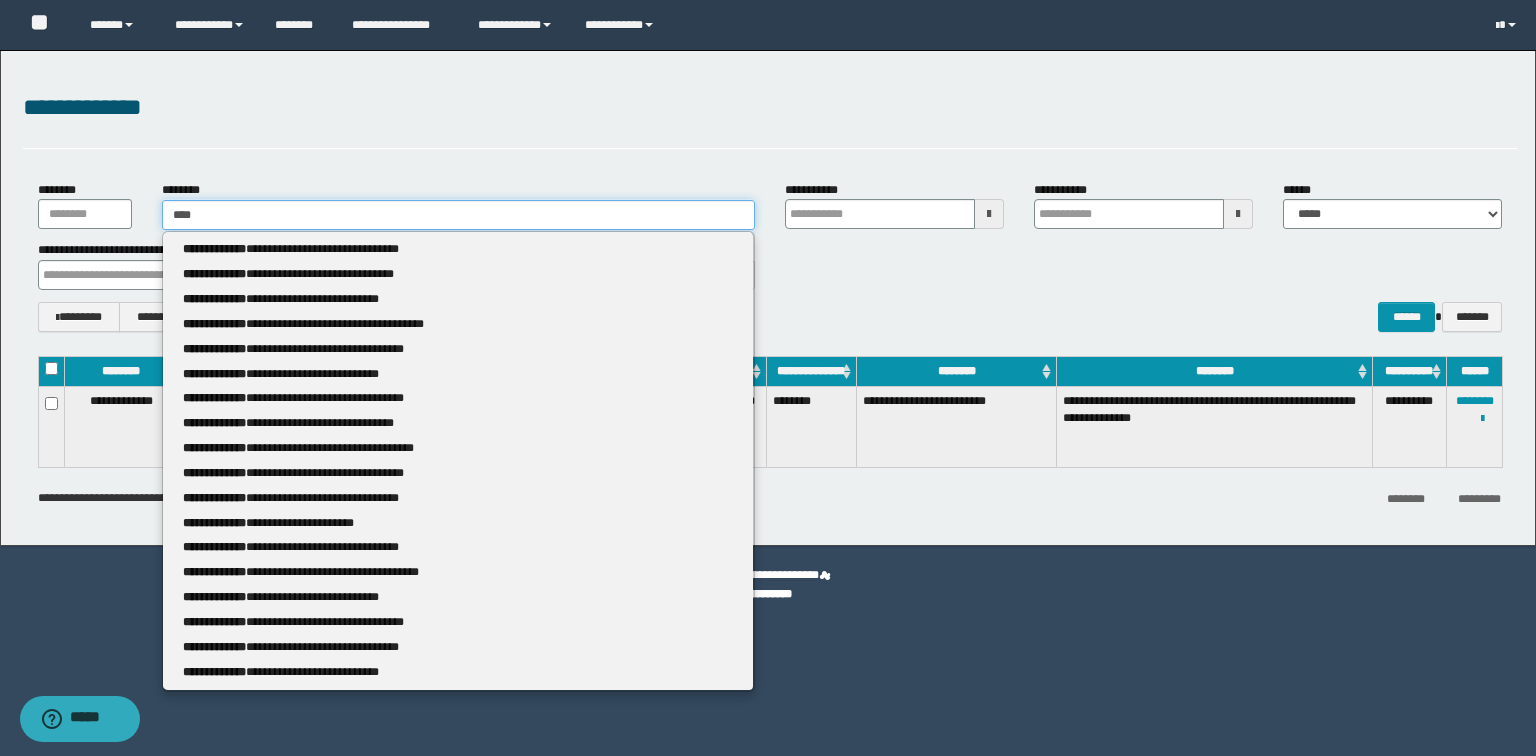 type on "*****" 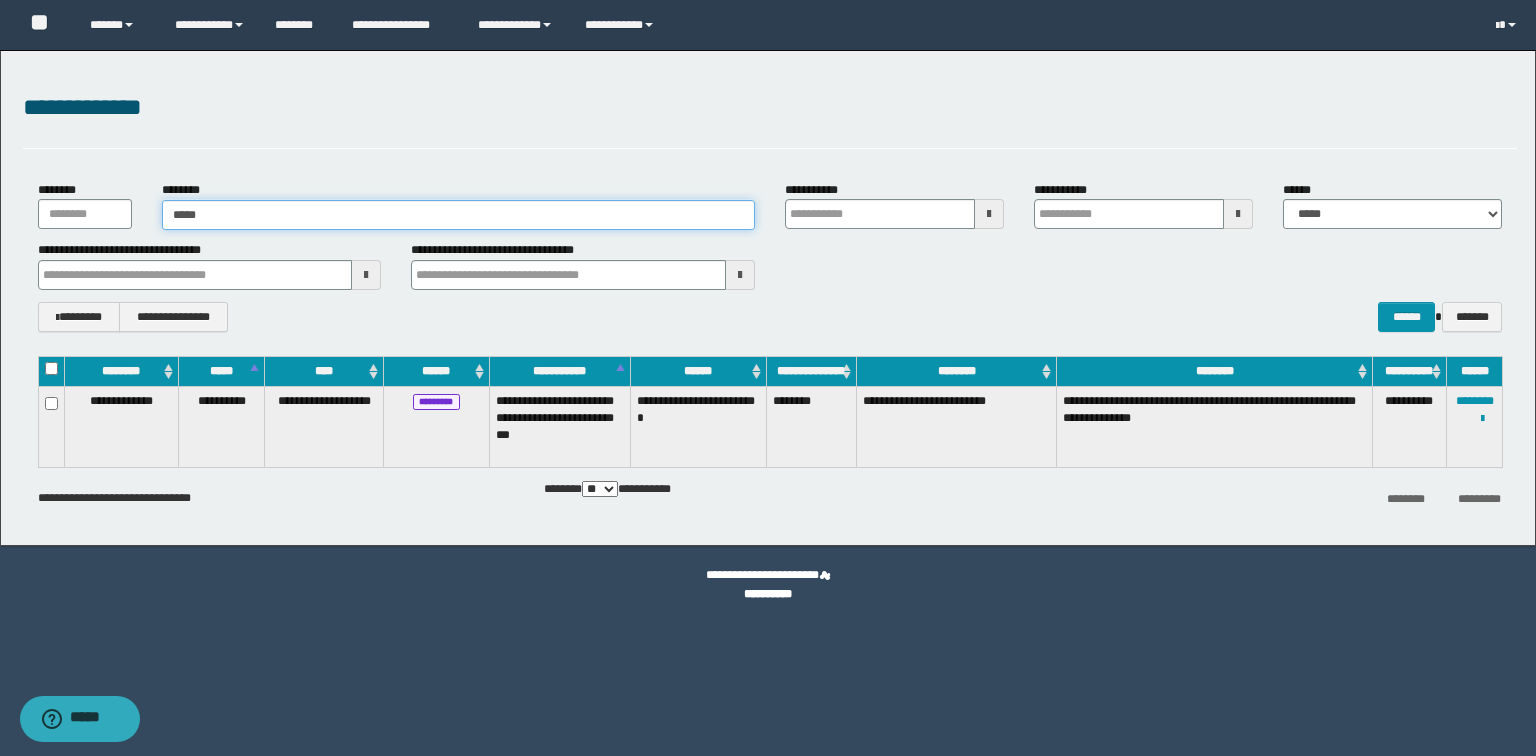 type on "*****" 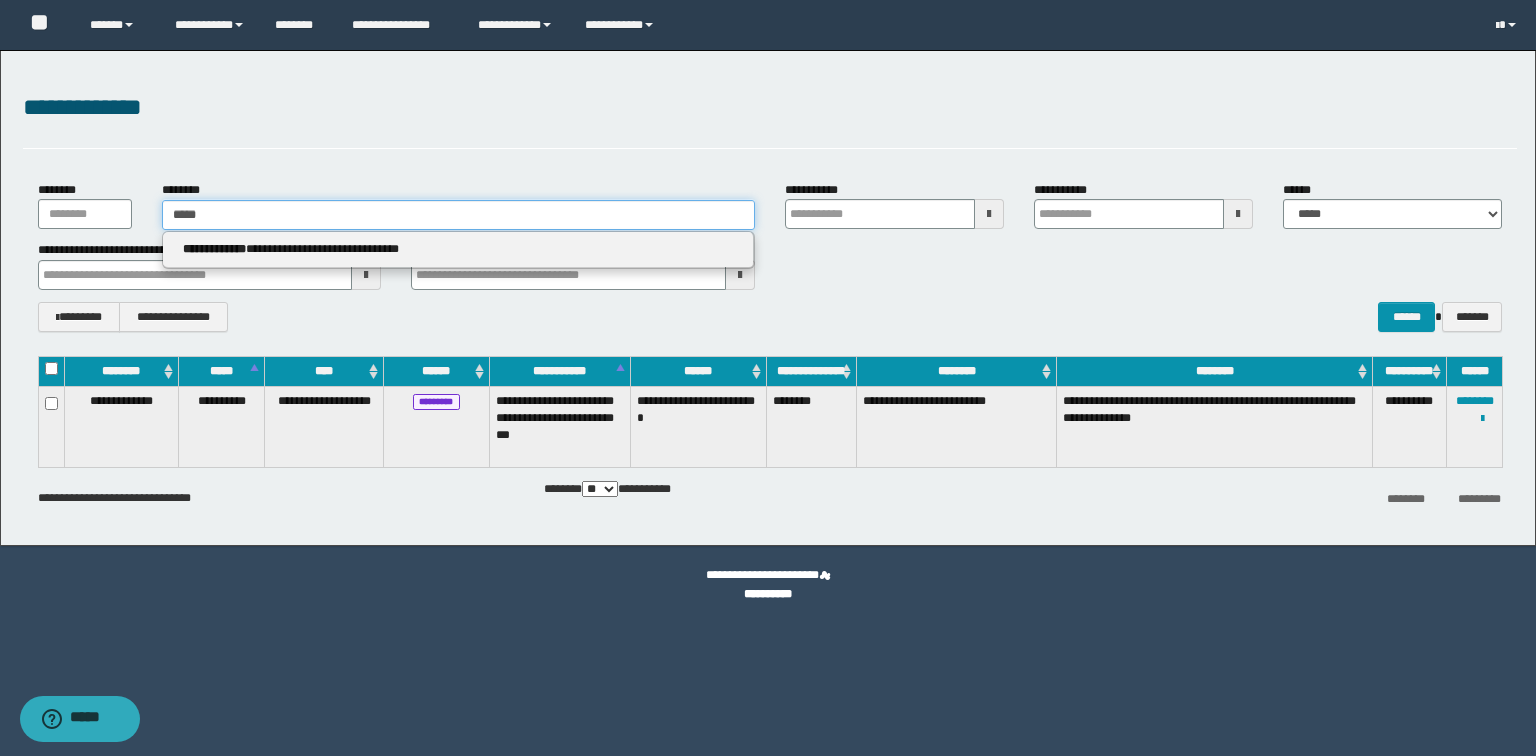 type 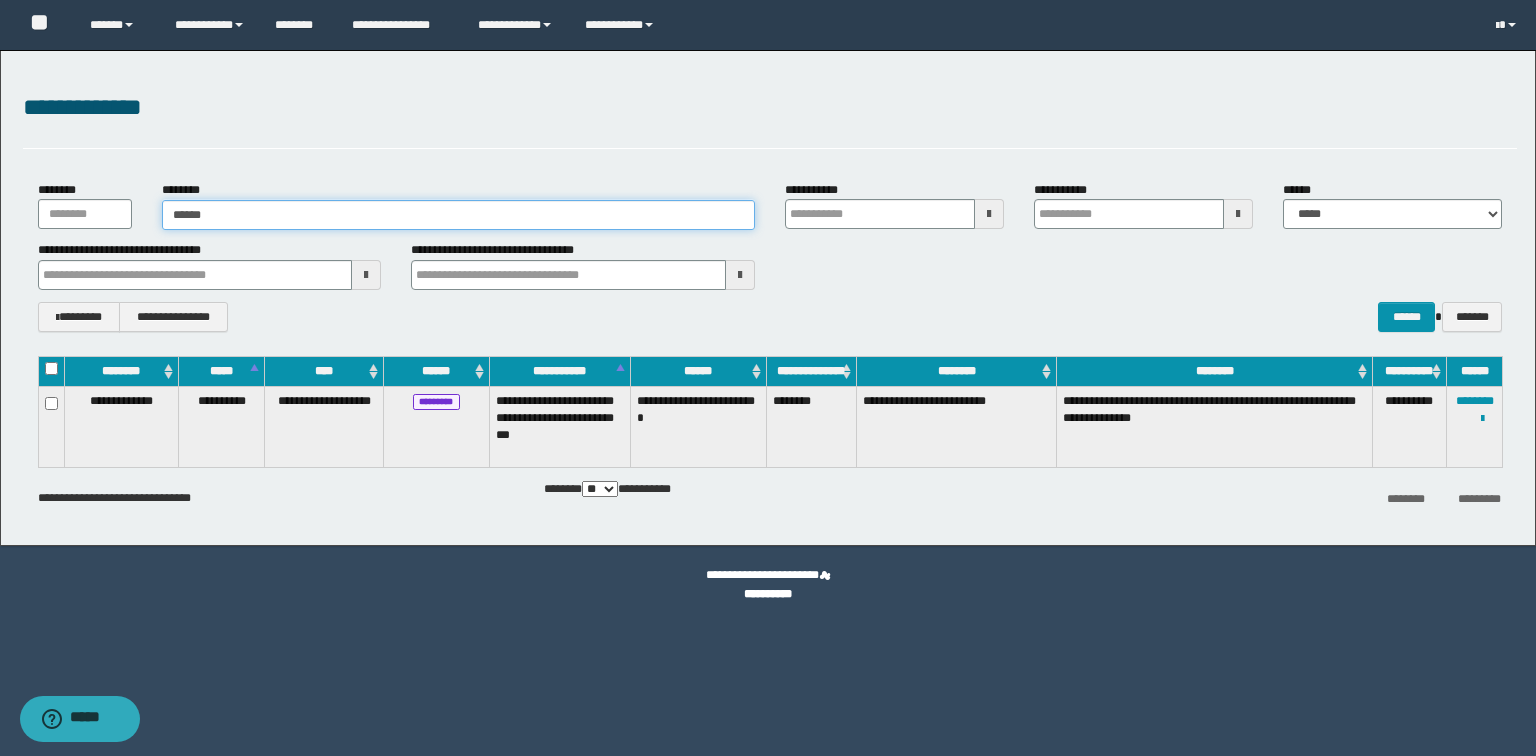 type on "*******" 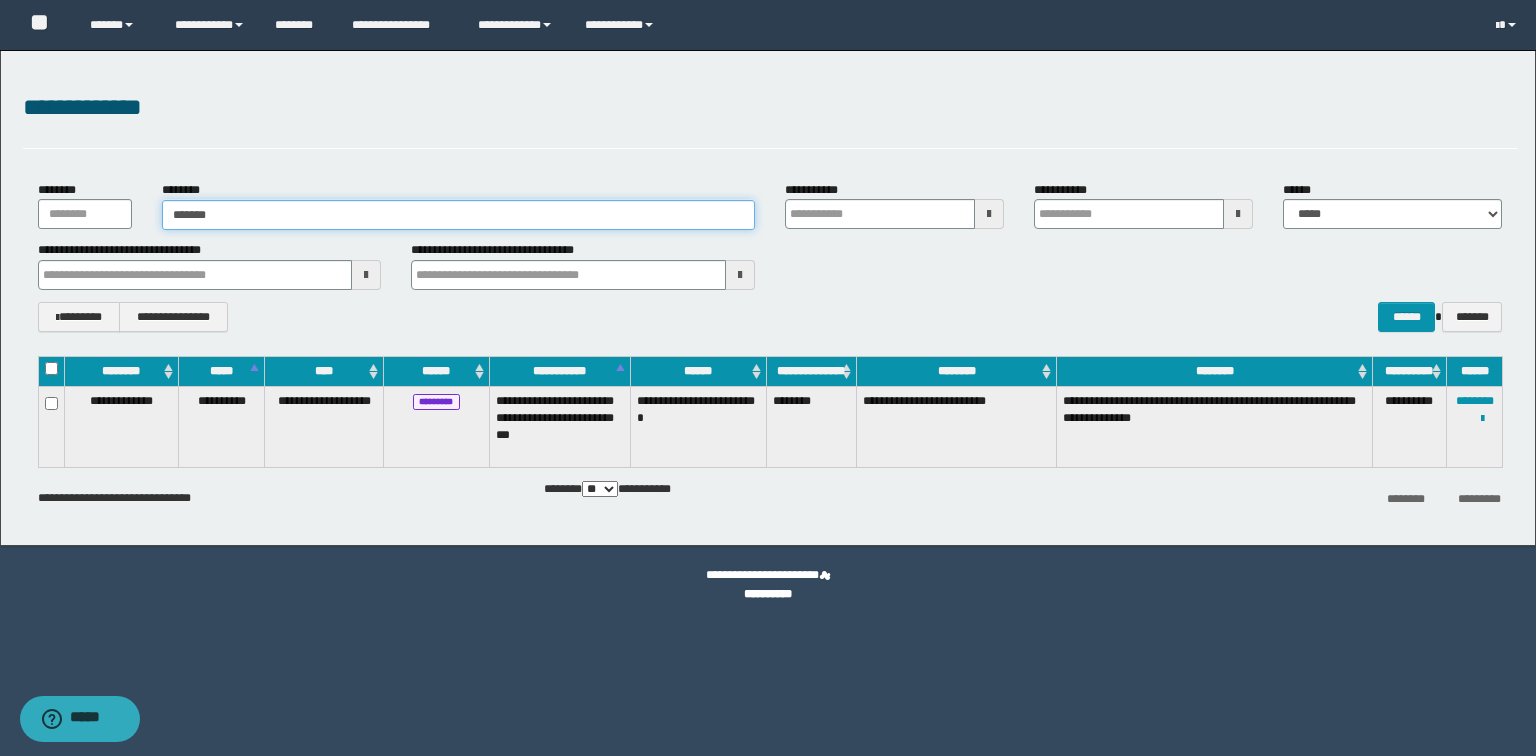 type on "*******" 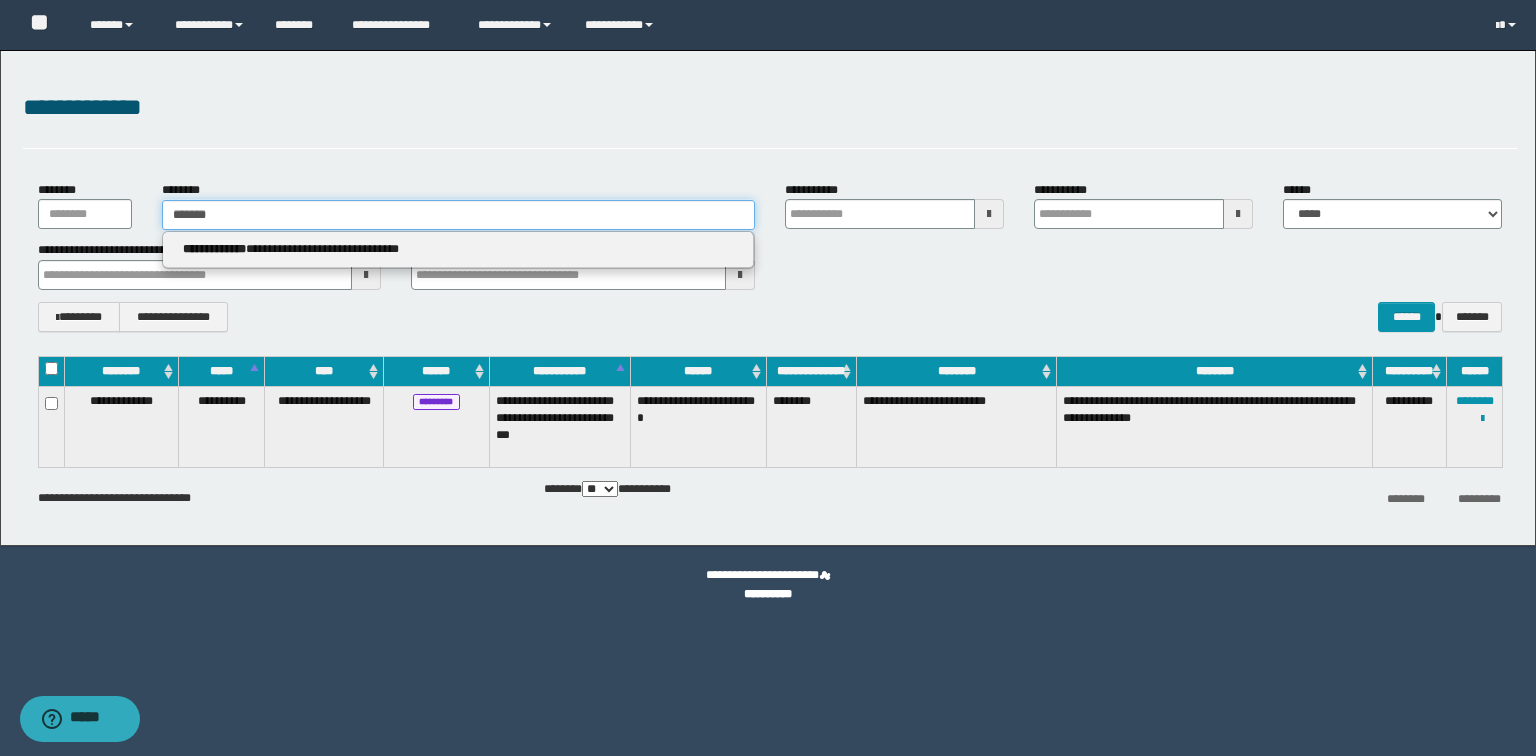 type 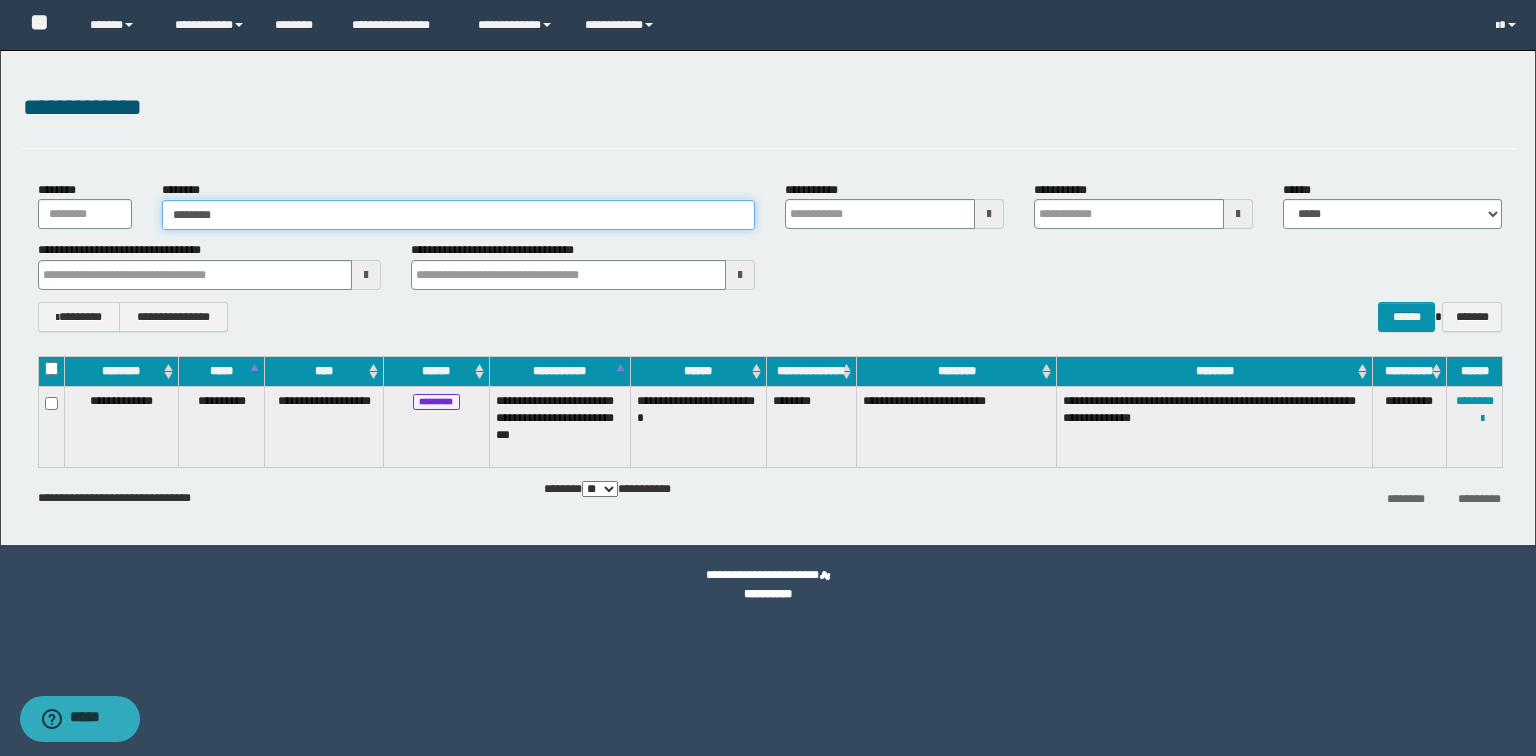 type on "*********" 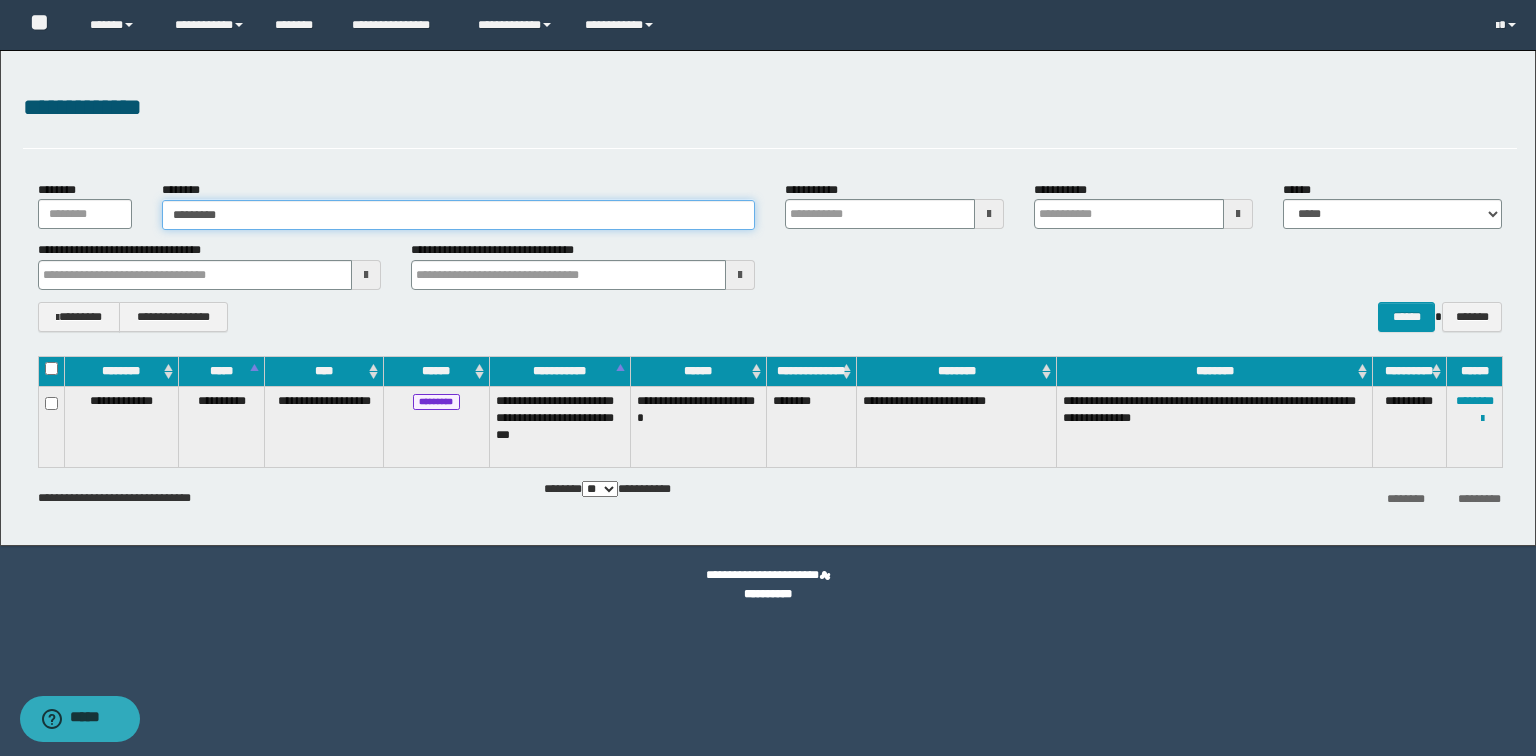 type on "*********" 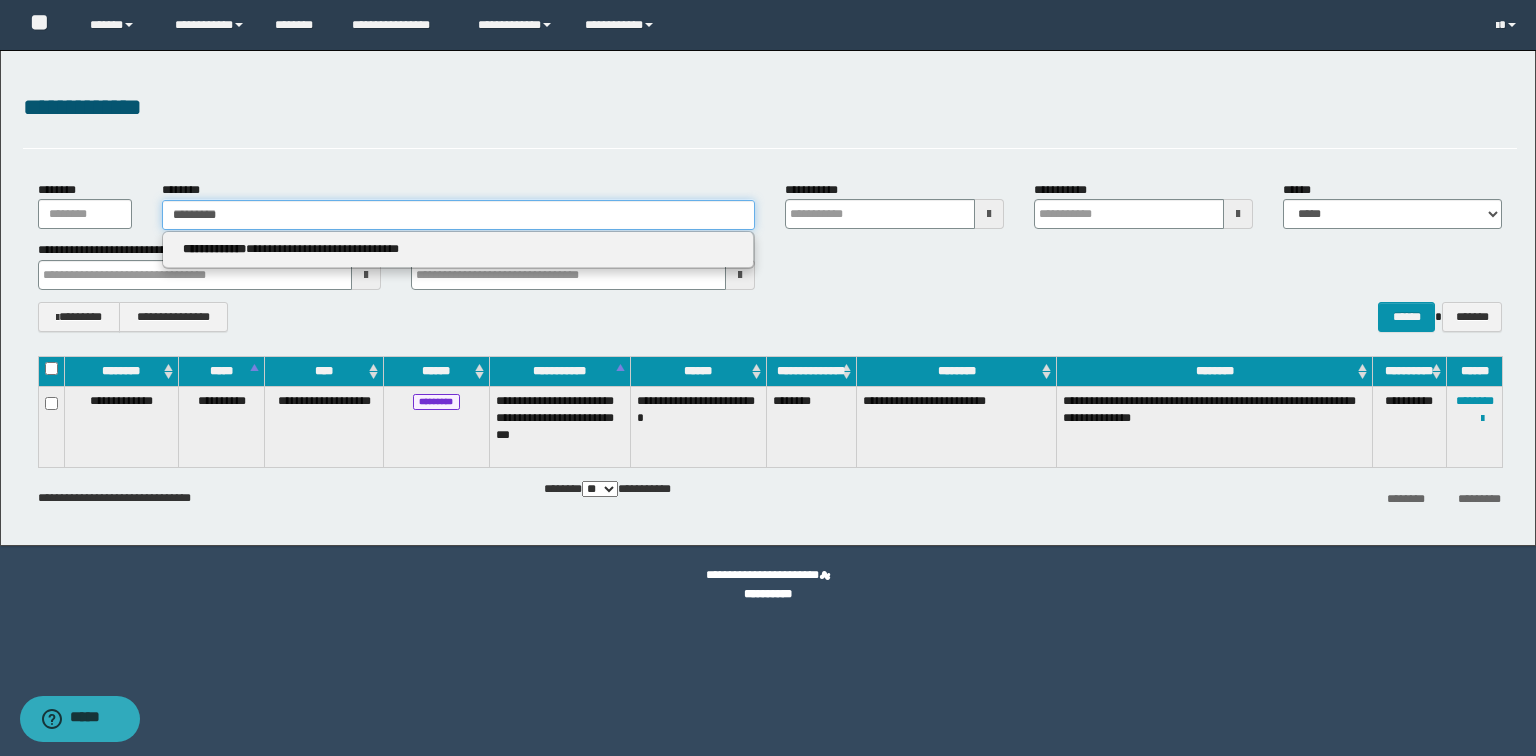 type 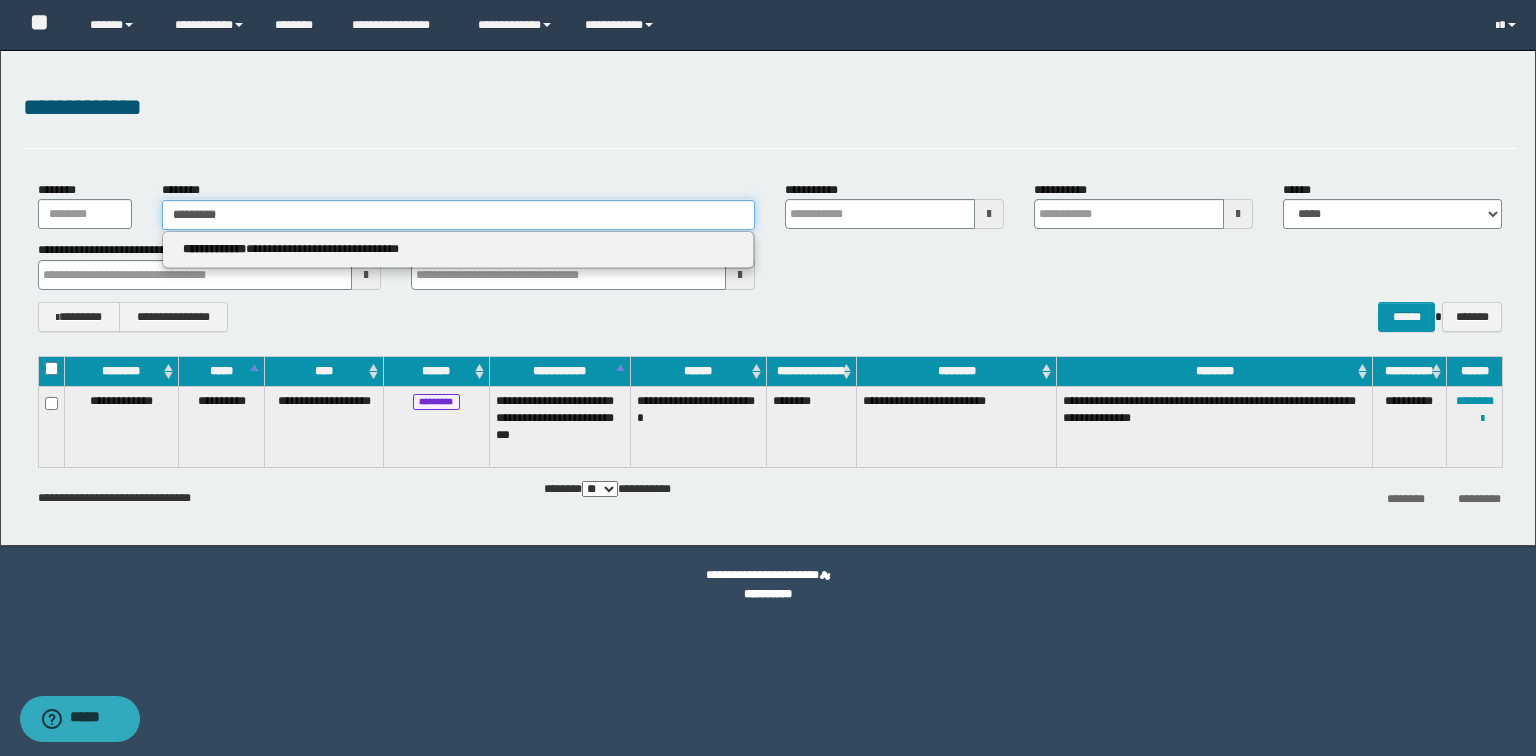 type on "**********" 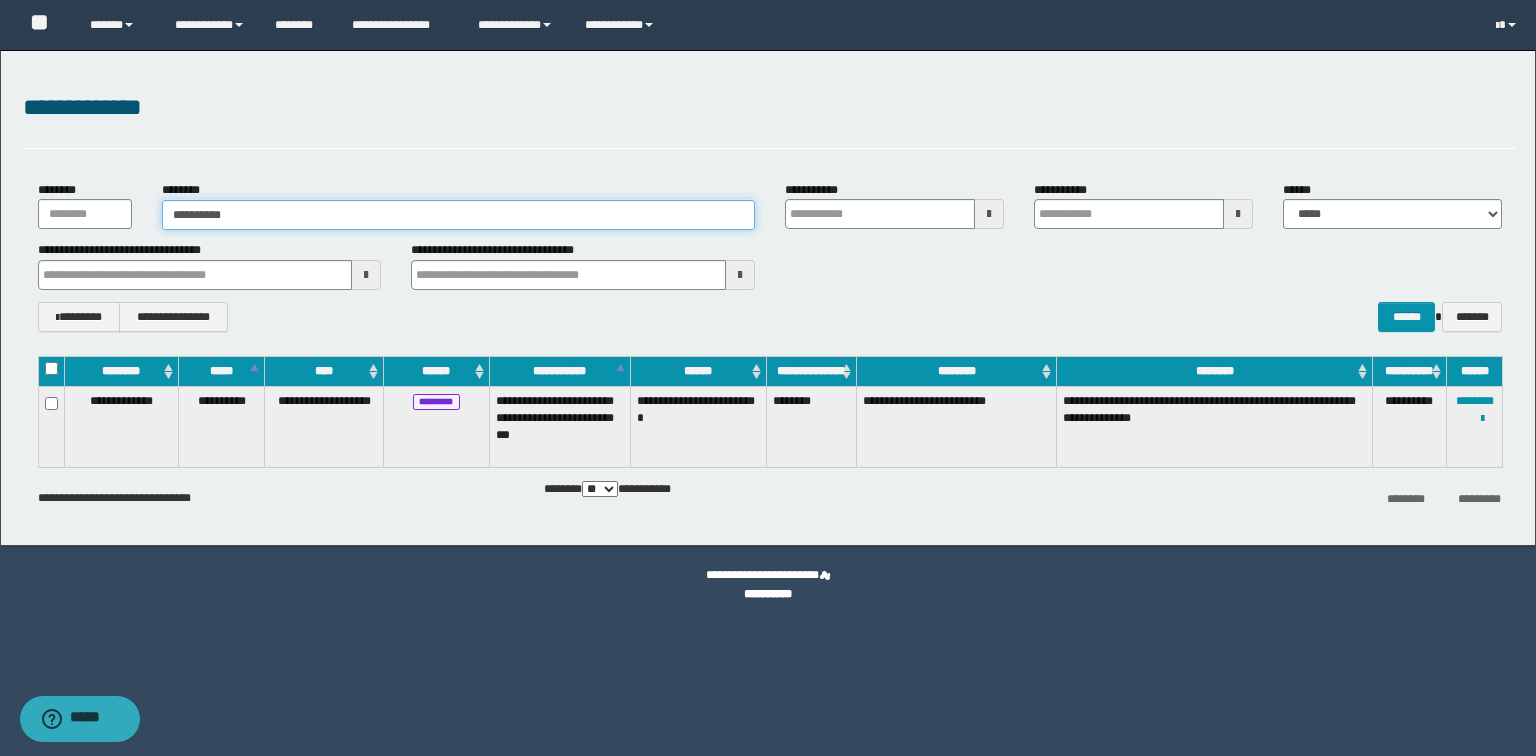 type on "**********" 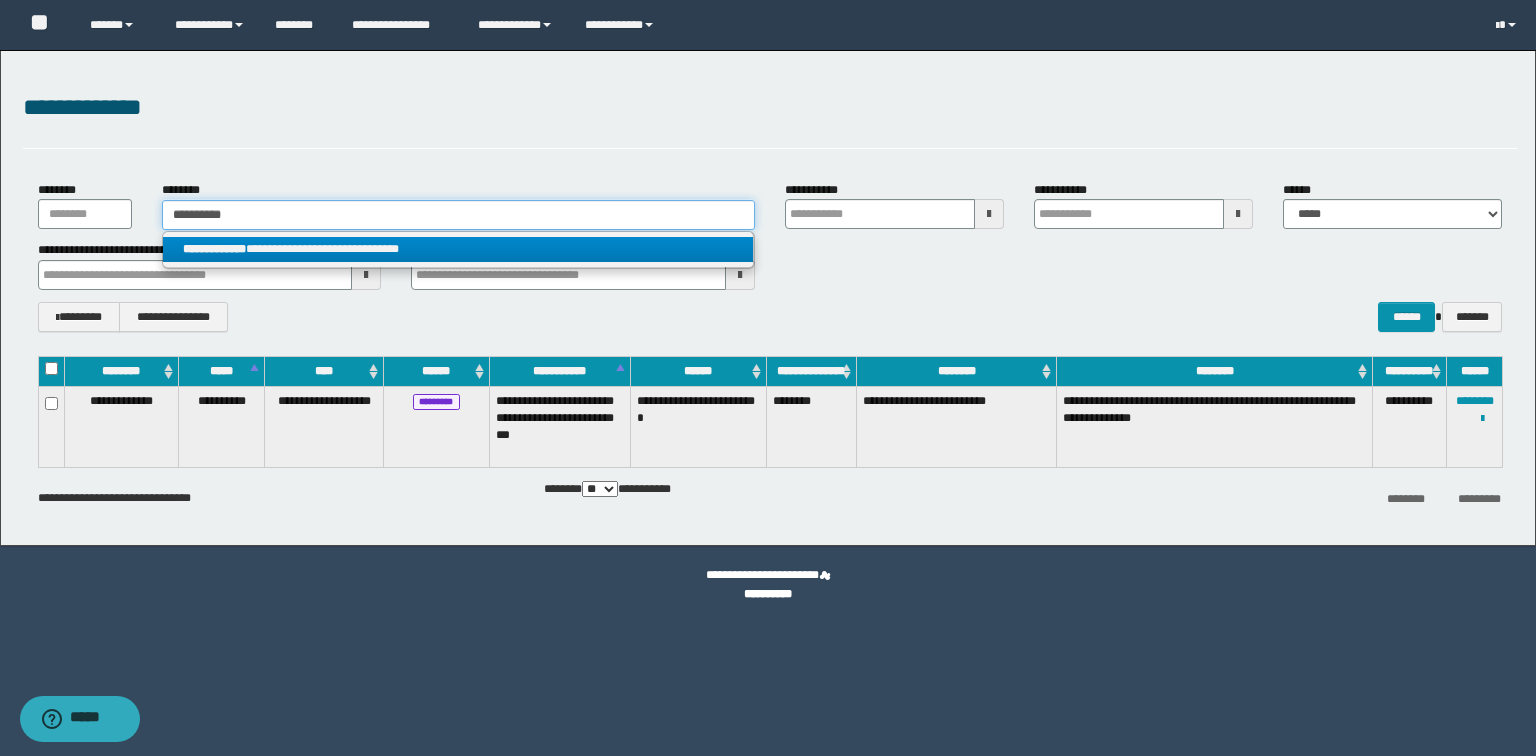 type on "**********" 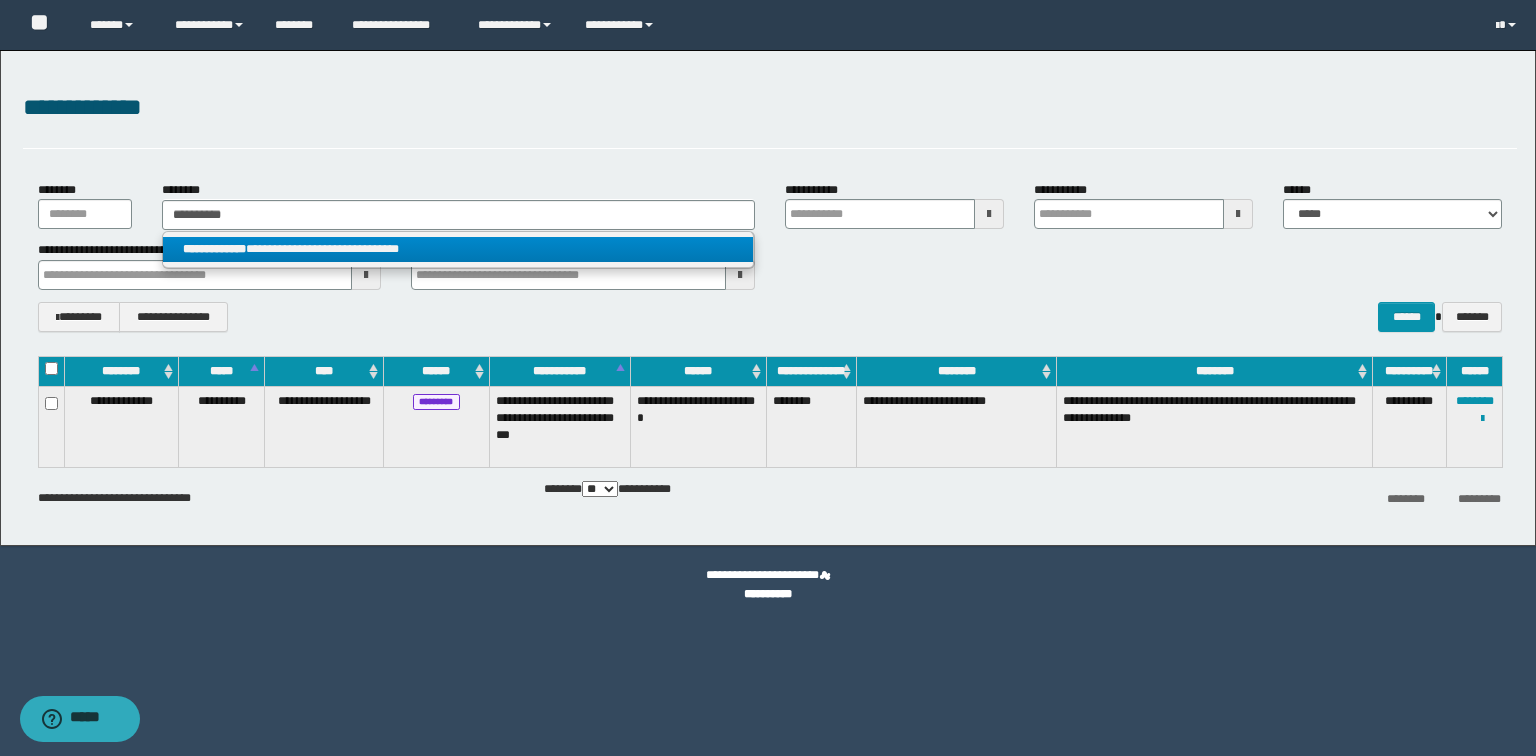 click on "**********" at bounding box center (458, 249) 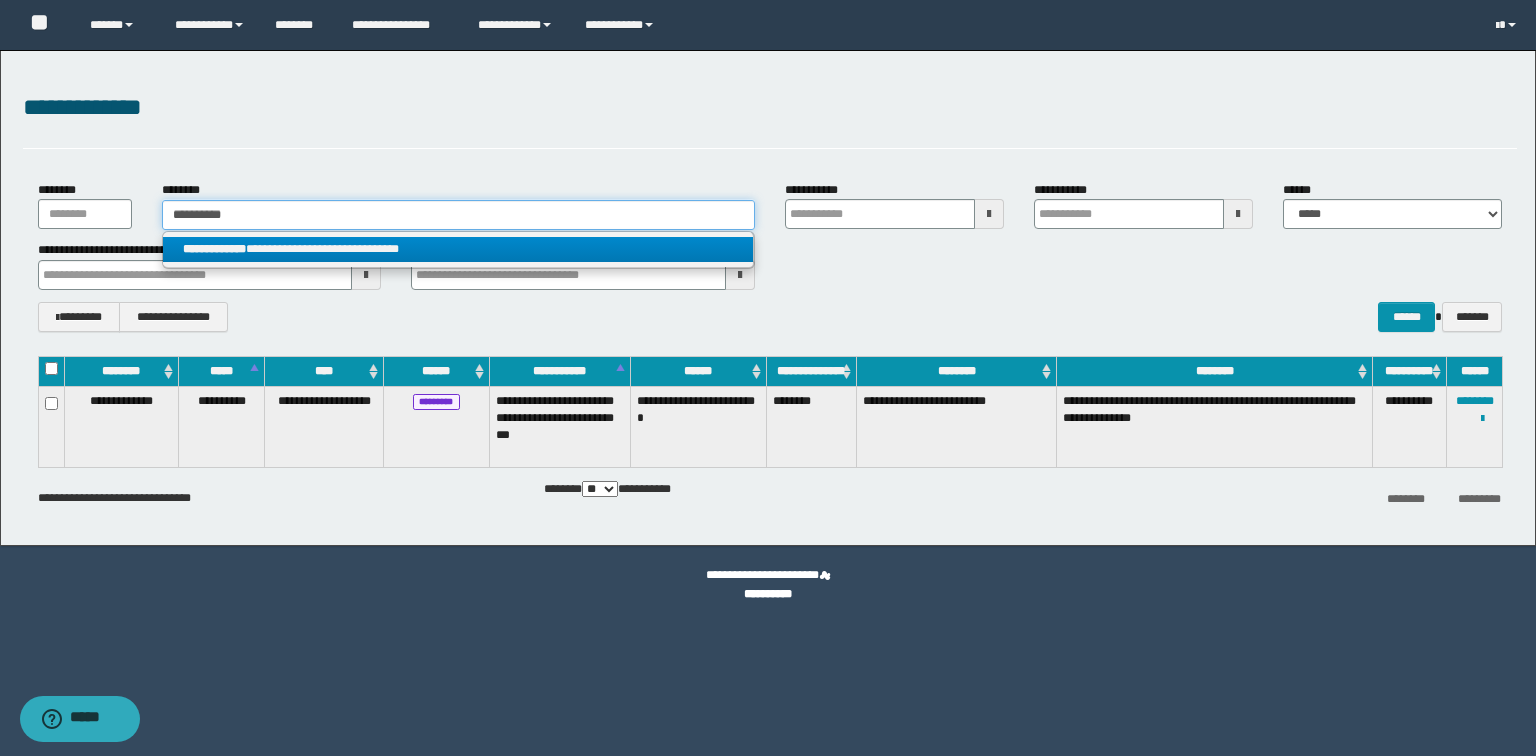 type 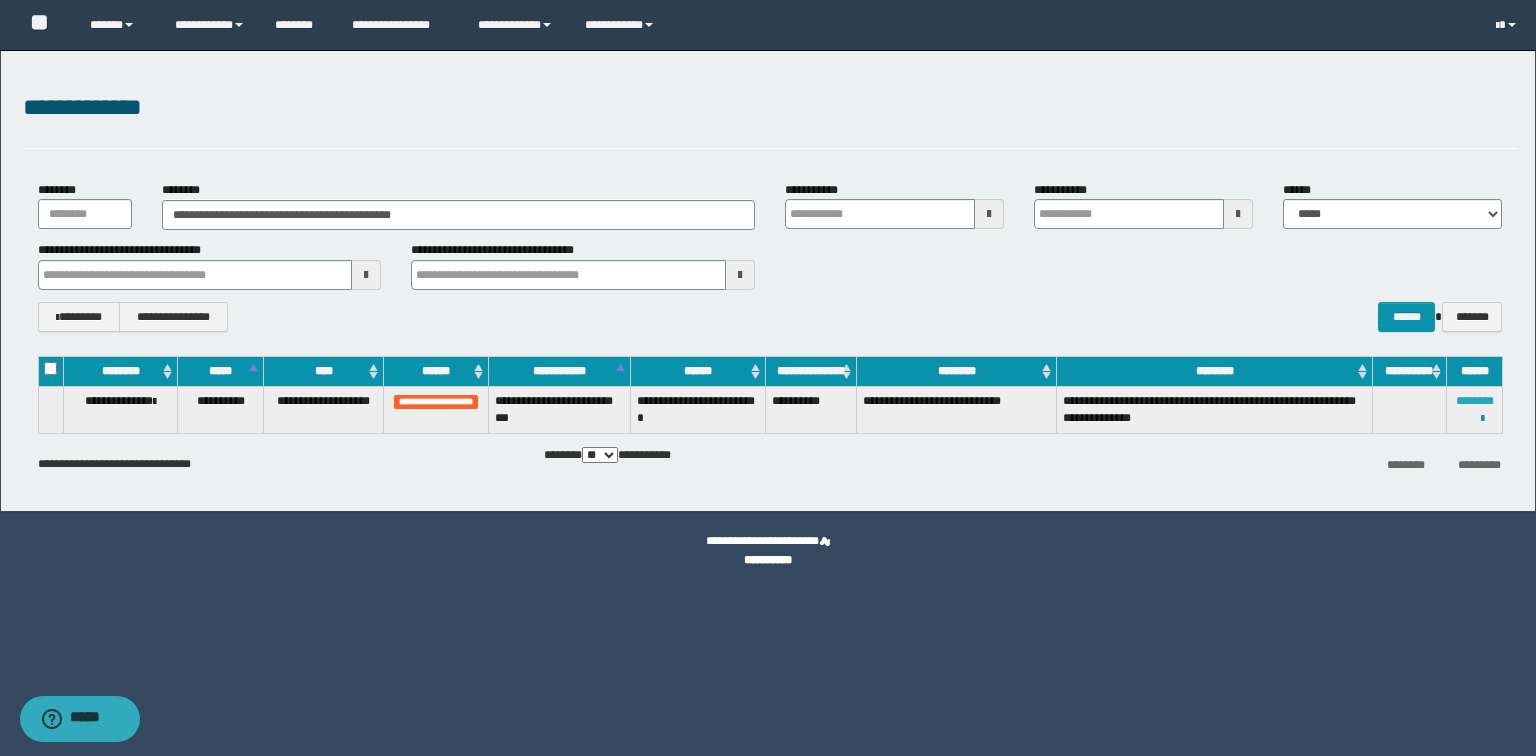 click on "********" at bounding box center [1475, 401] 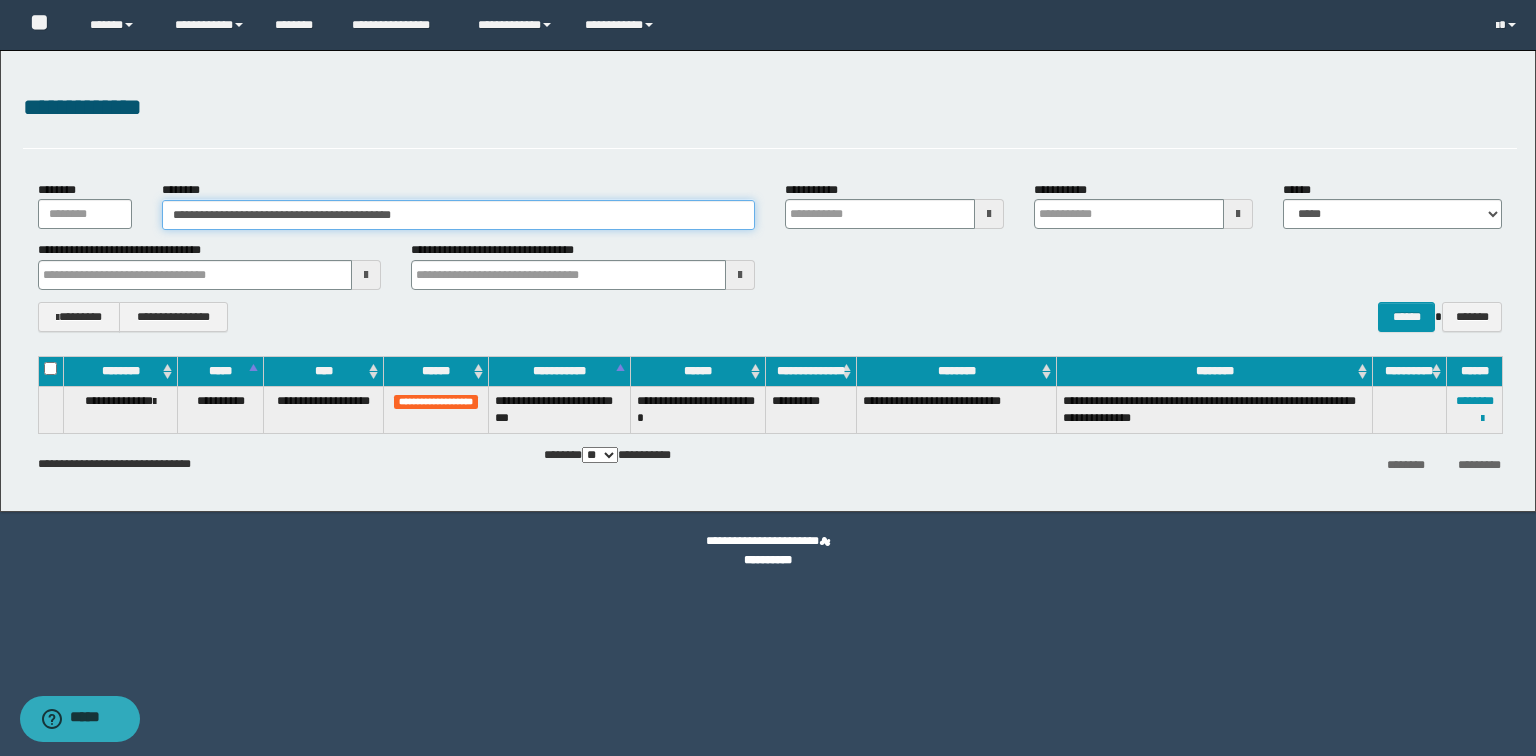 drag, startPoint x: 500, startPoint y: 210, endPoint x: 0, endPoint y: 364, distance: 523.1788 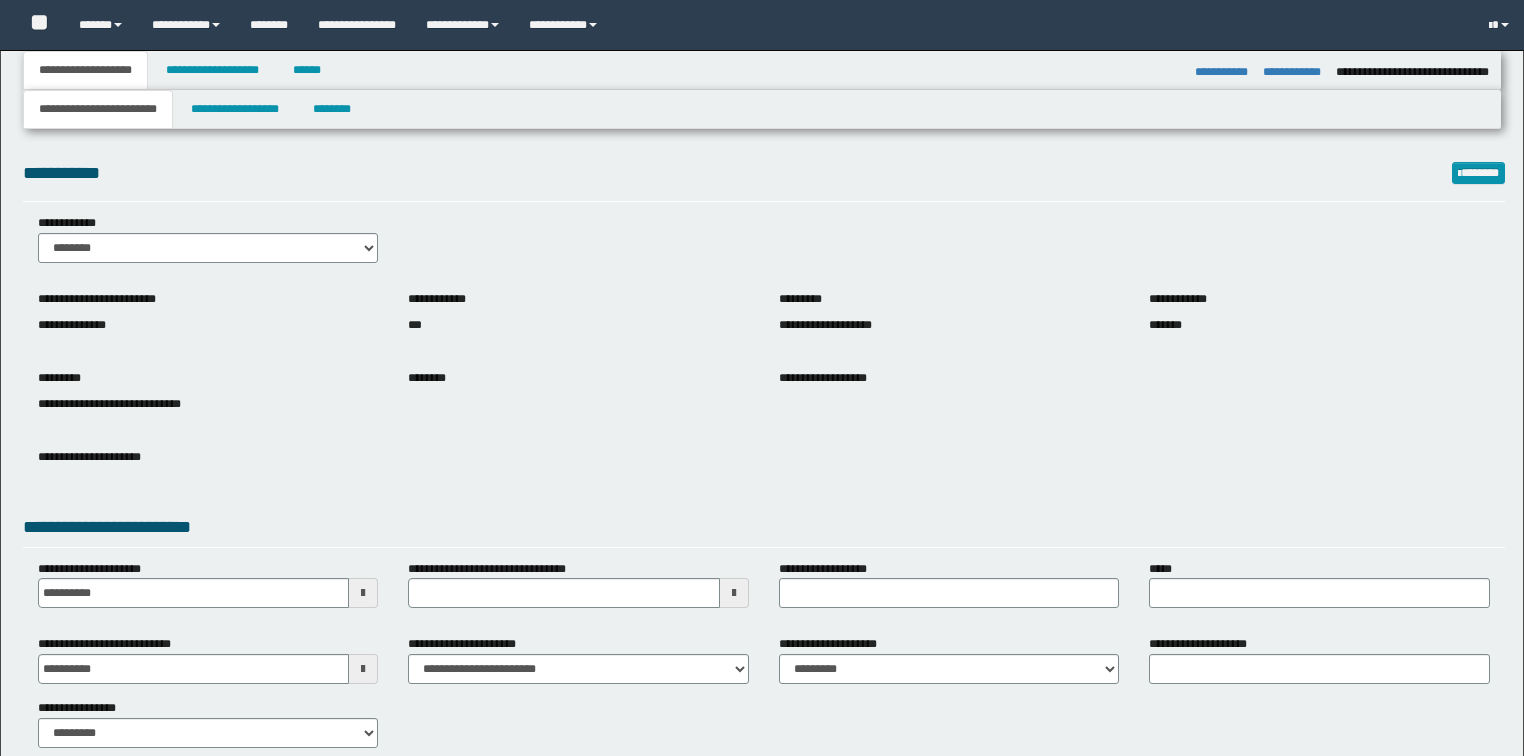 select on "*" 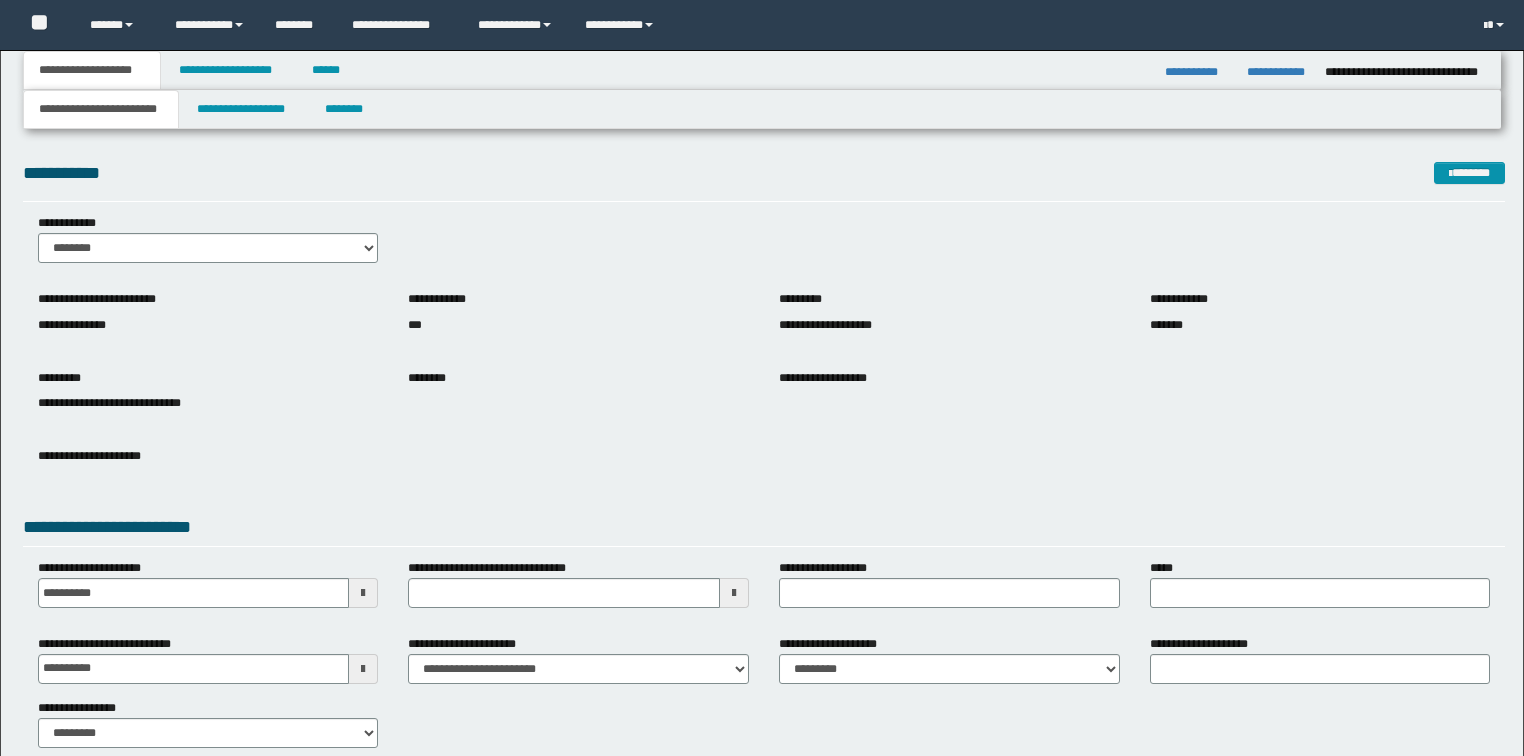 scroll, scrollTop: 0, scrollLeft: 0, axis: both 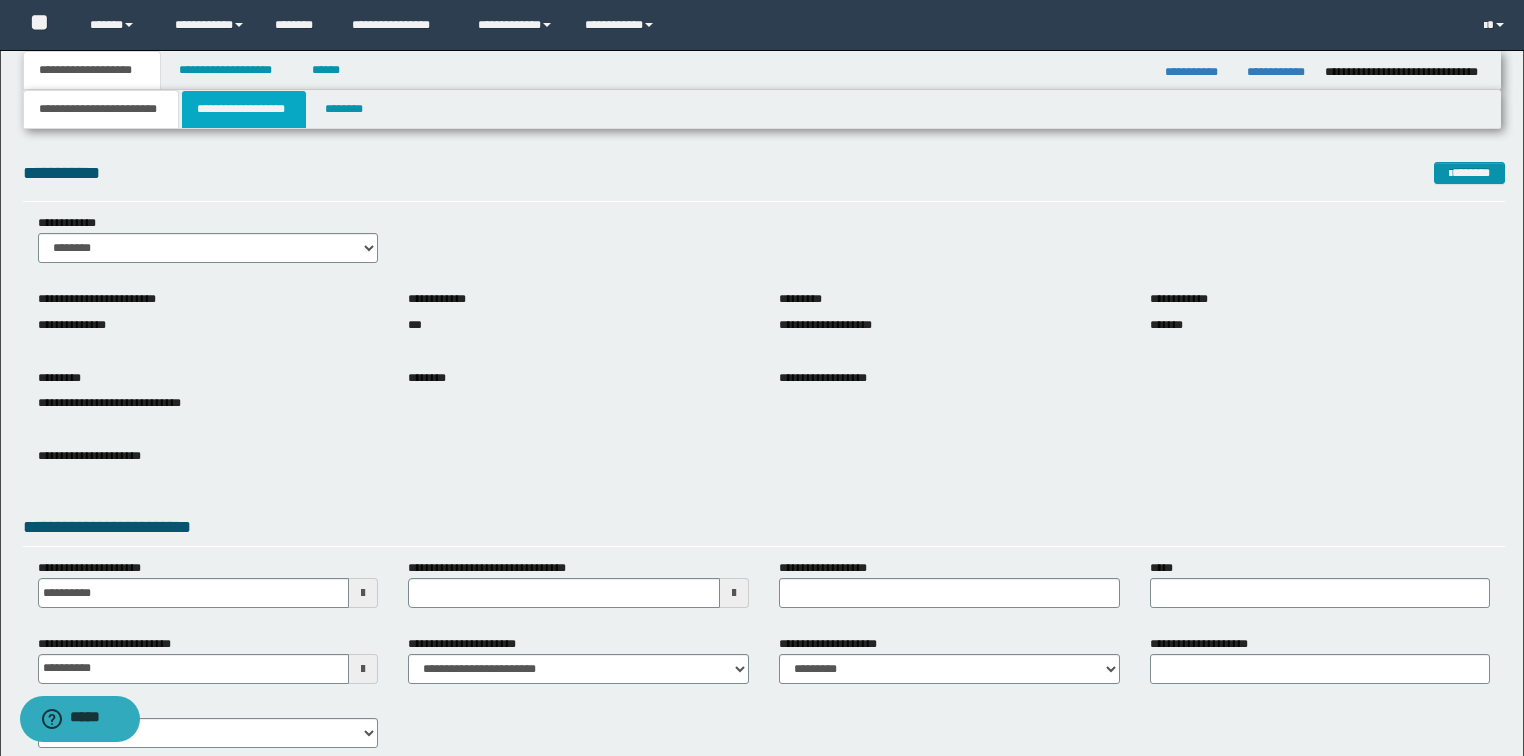 click on "**********" at bounding box center (244, 109) 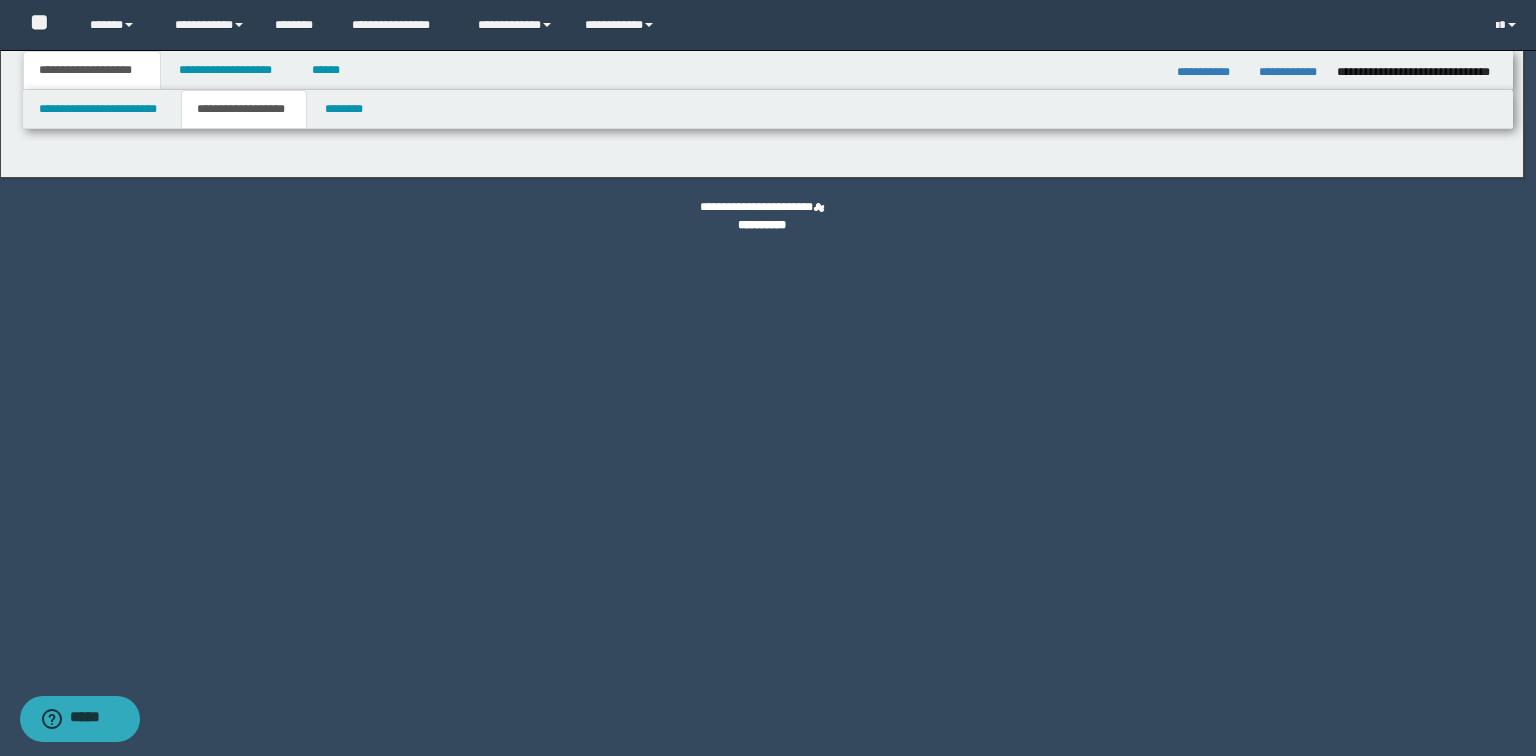 type on "********" 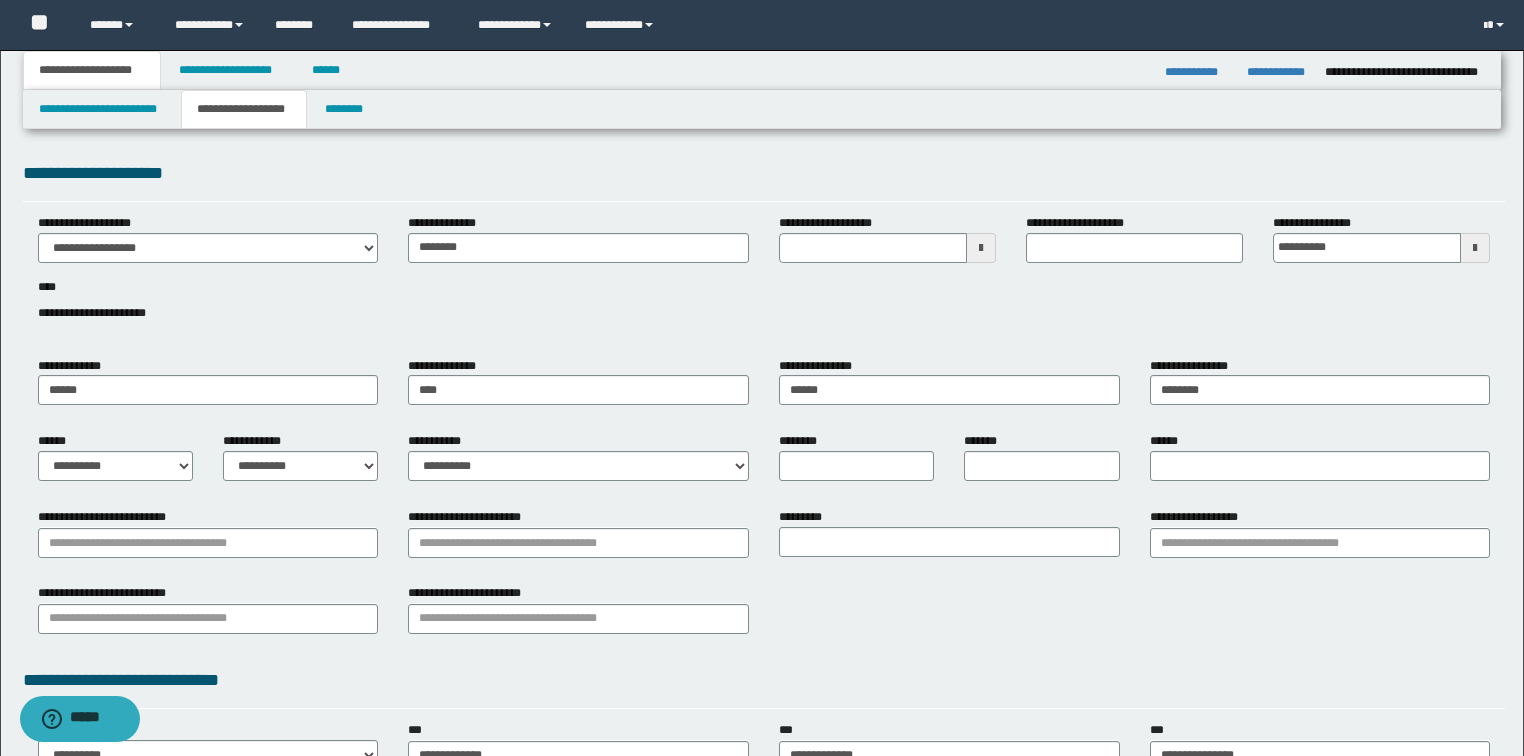 type 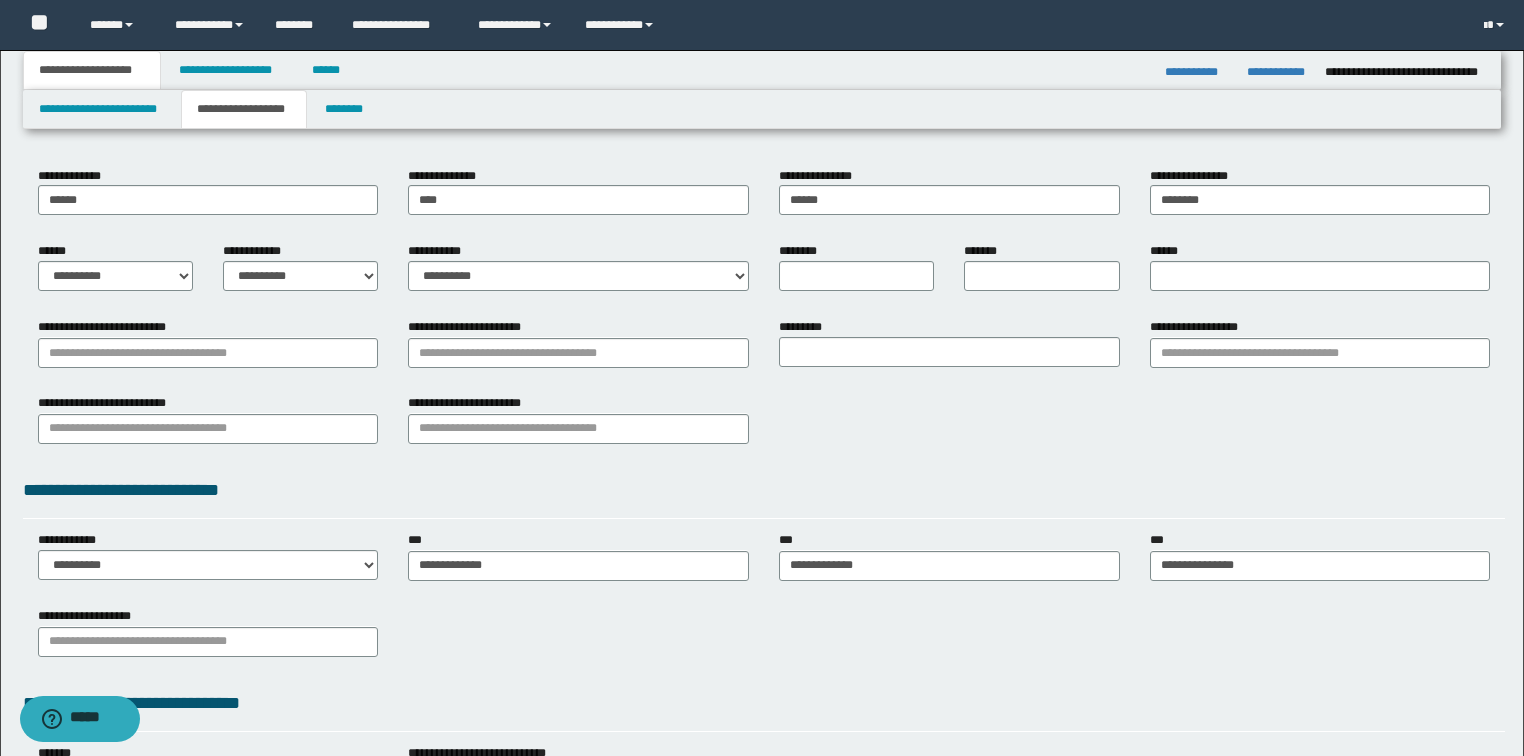 scroll, scrollTop: 30, scrollLeft: 0, axis: vertical 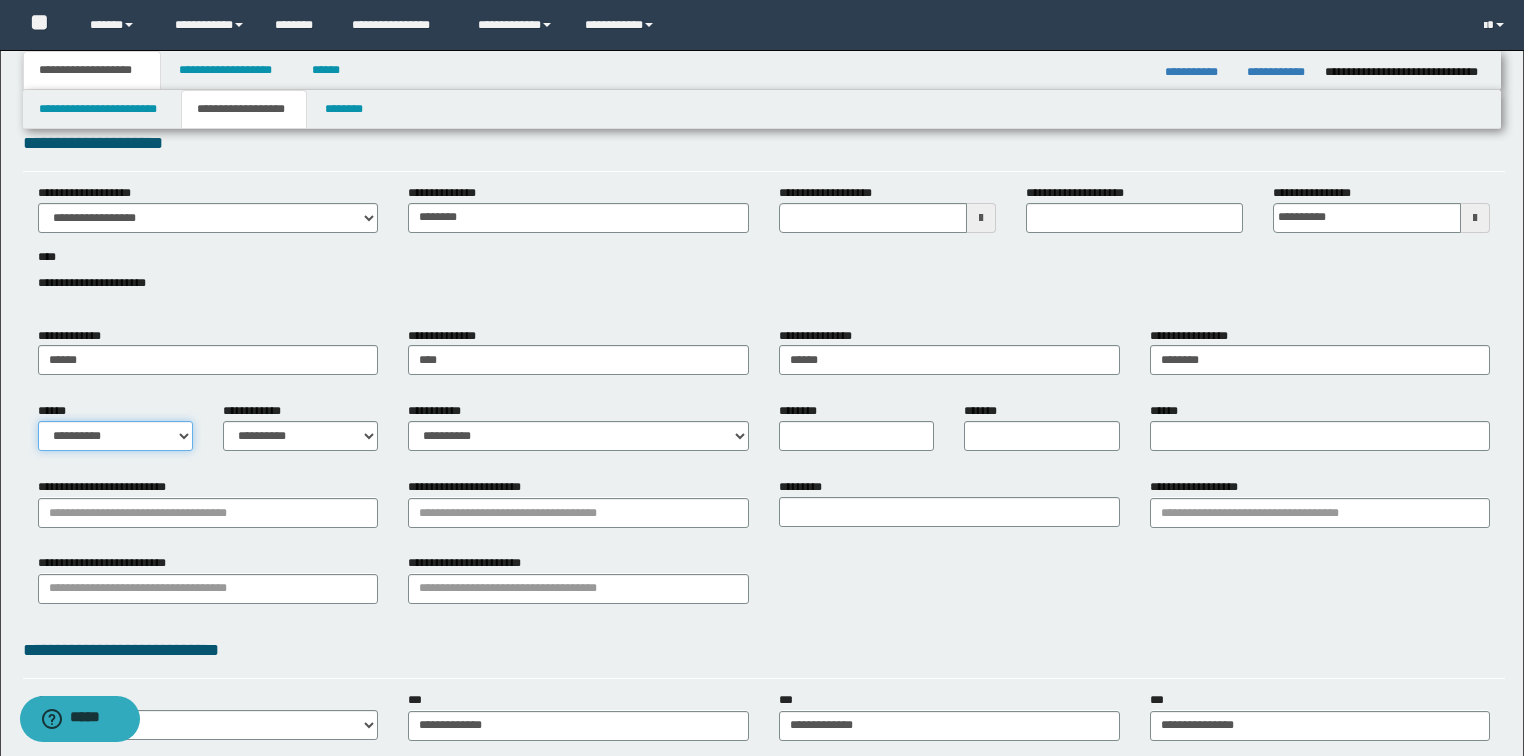 click on "**********" at bounding box center (115, 436) 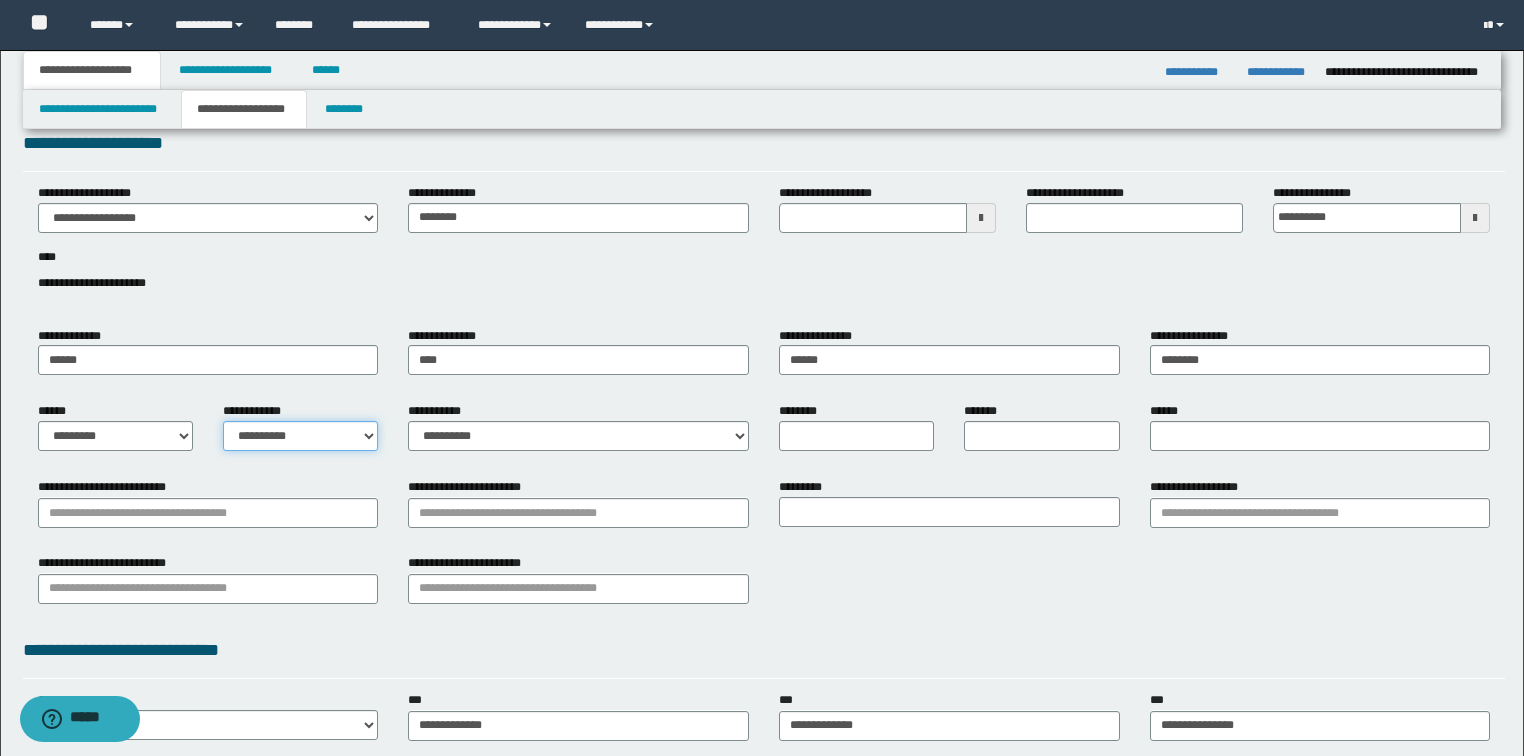 click on "**********" at bounding box center (300, 436) 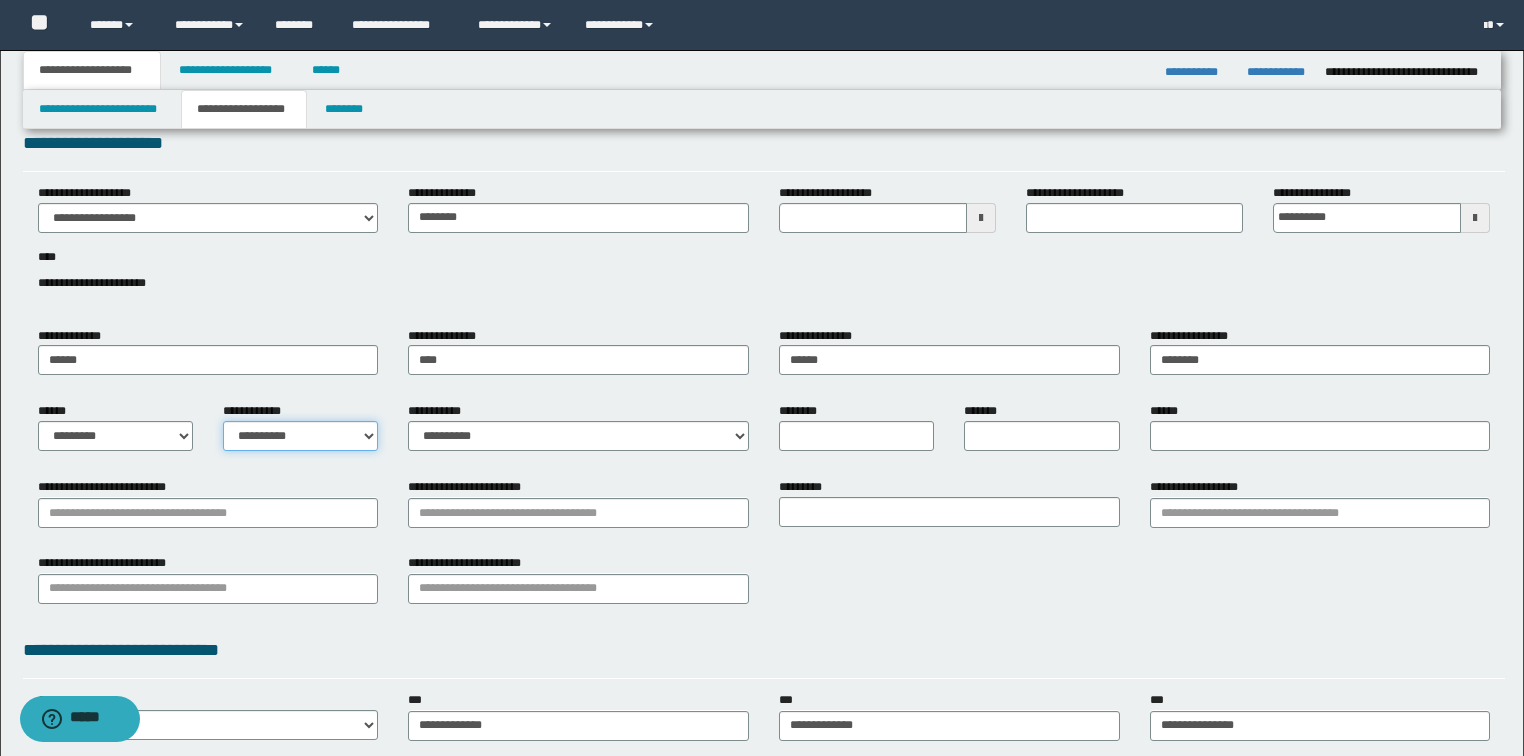 select on "*" 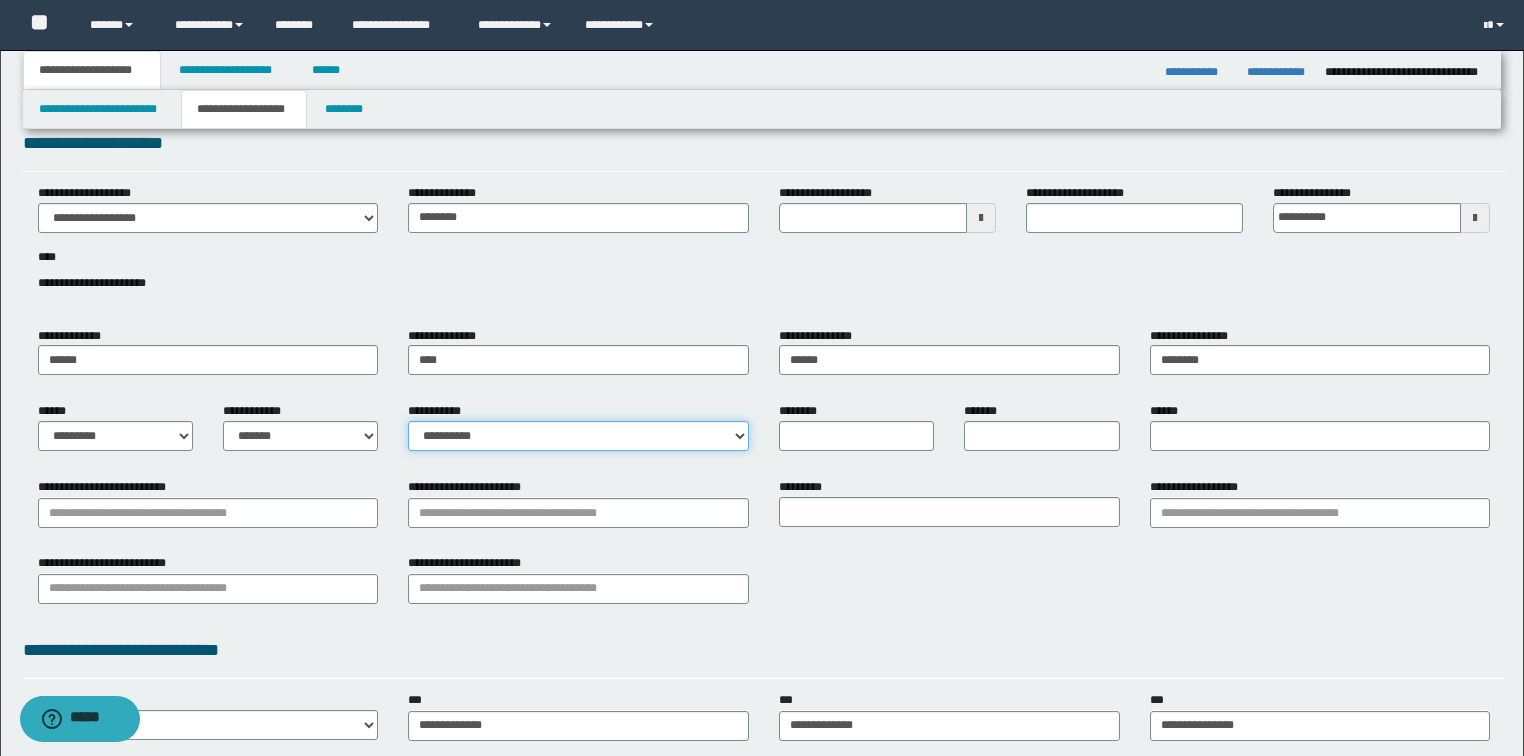 drag, startPoint x: 436, startPoint y: 427, endPoint x: 426, endPoint y: 428, distance: 10.049875 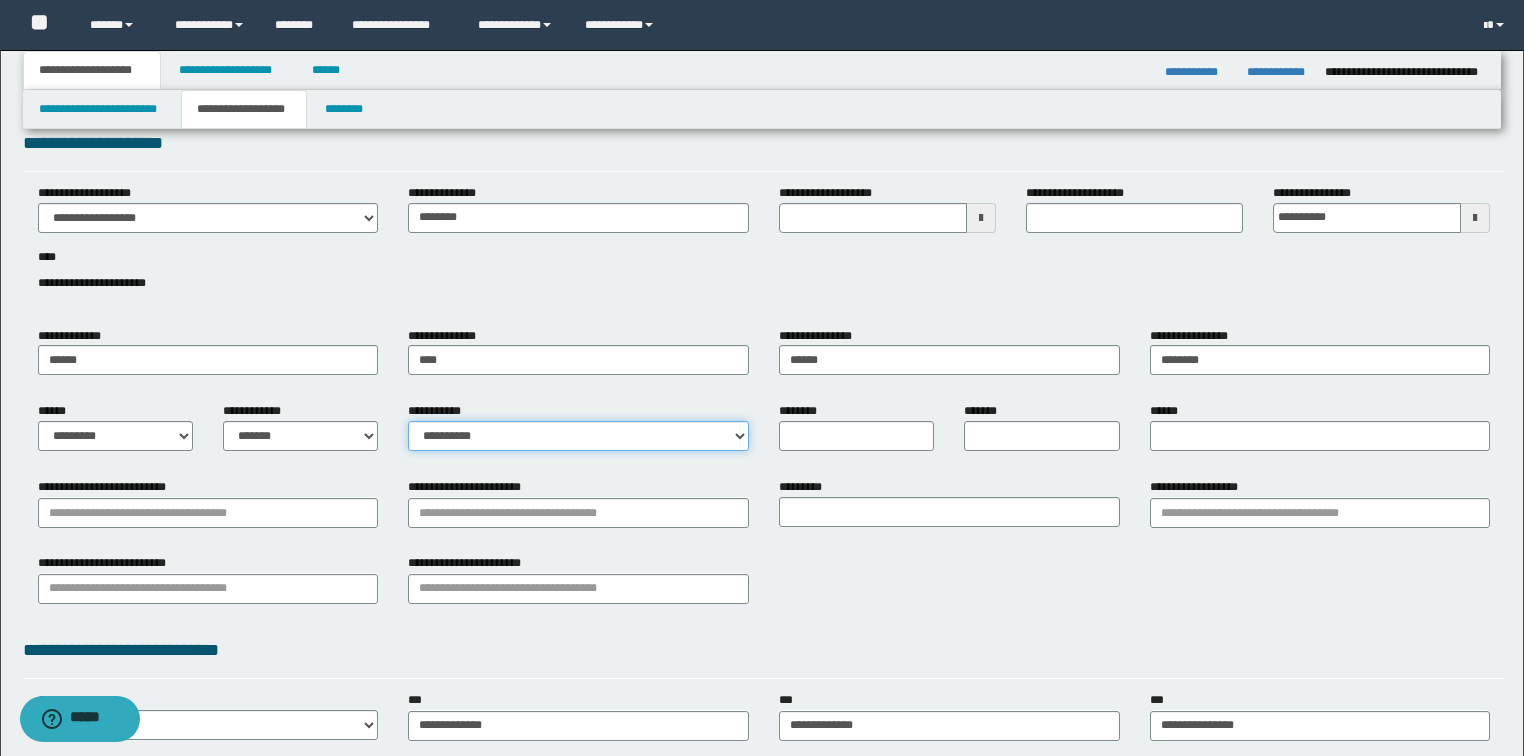 select on "*" 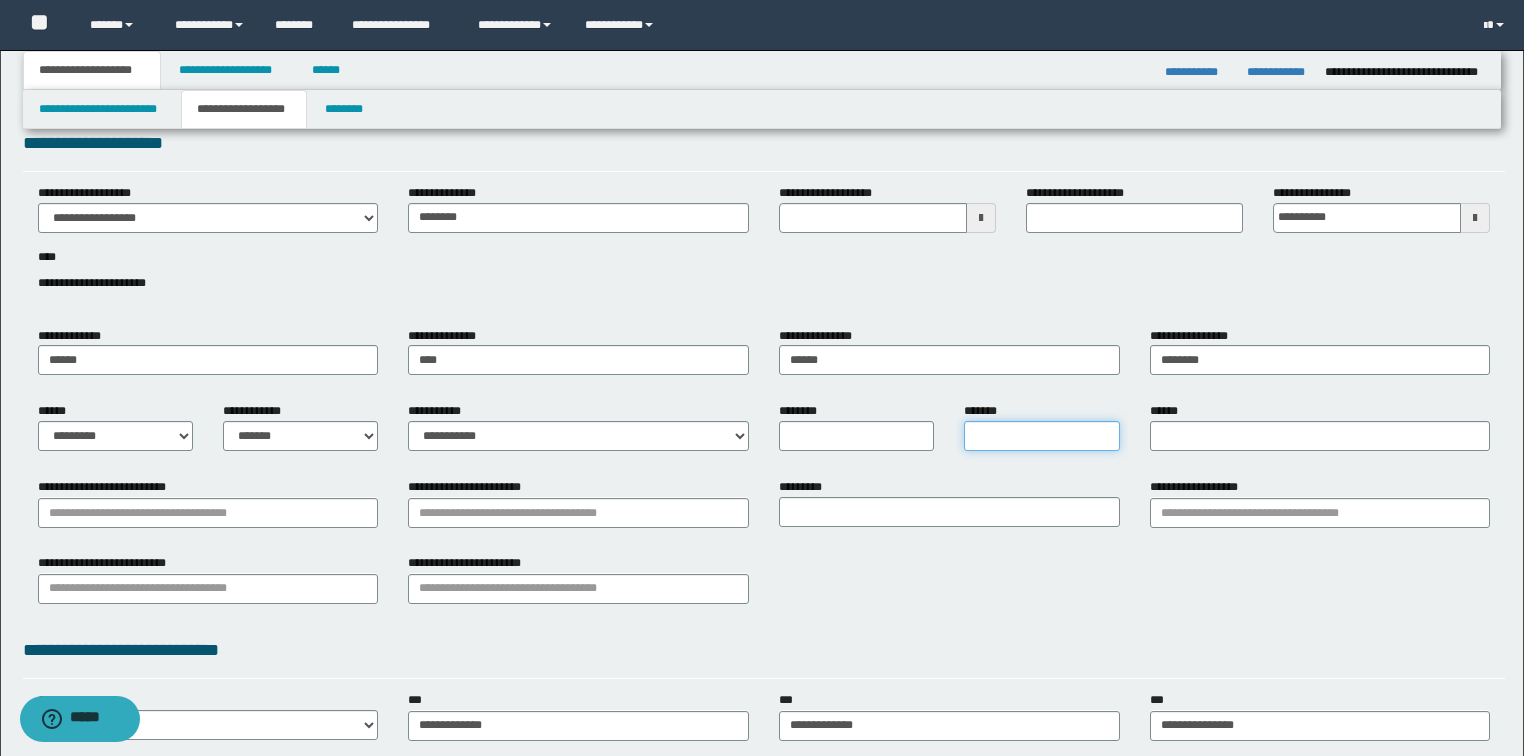 click on "*******" at bounding box center (1041, 436) 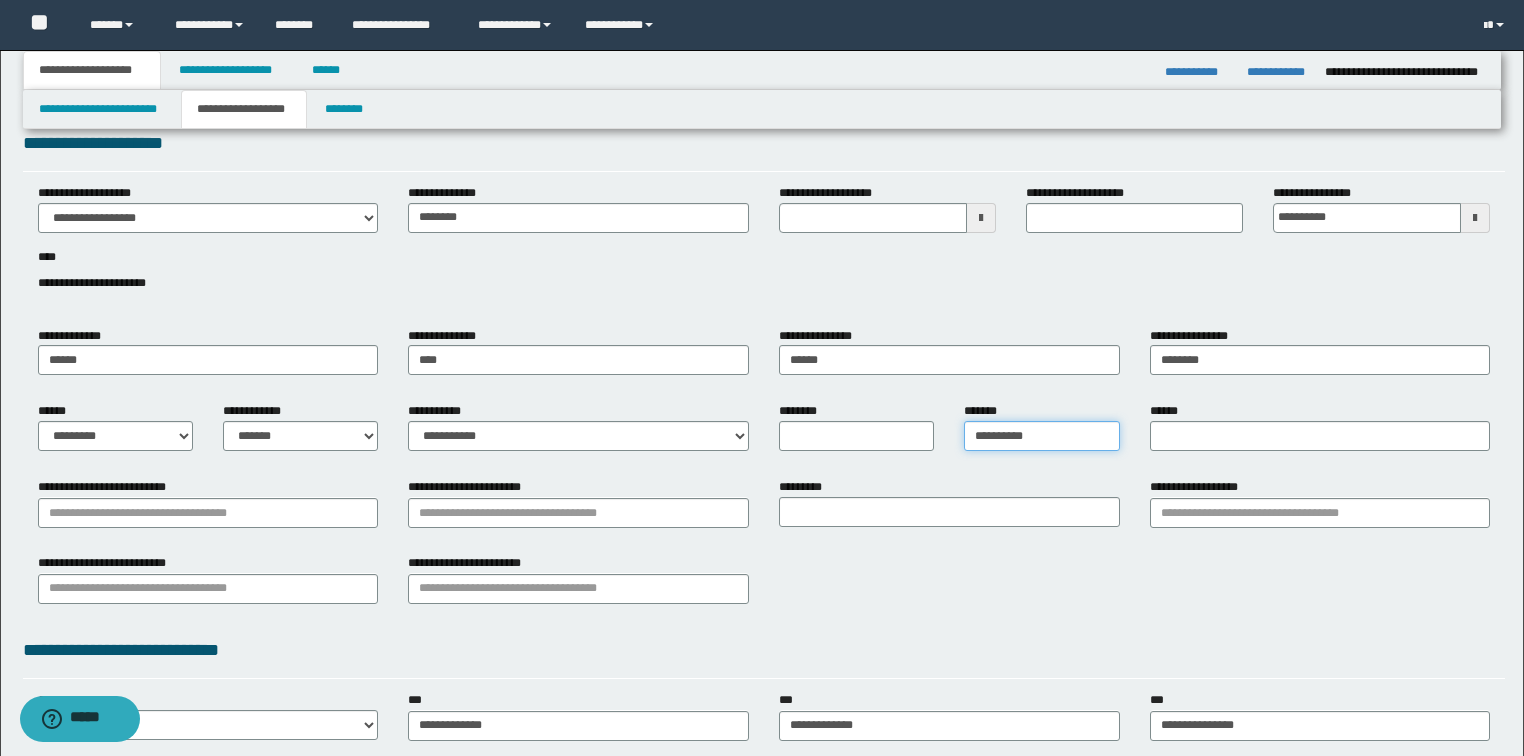 type on "**********" 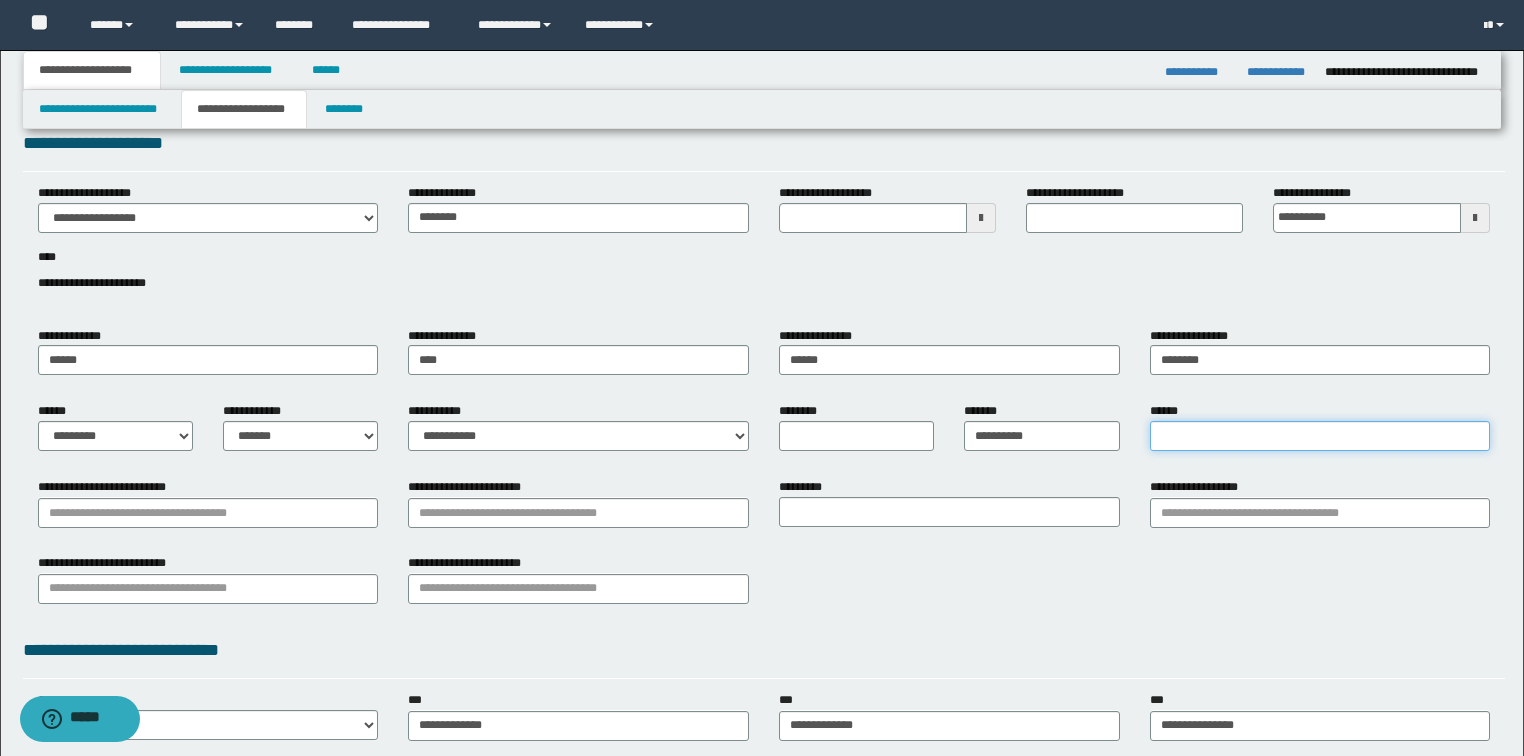 click on "******" at bounding box center (1320, 436) 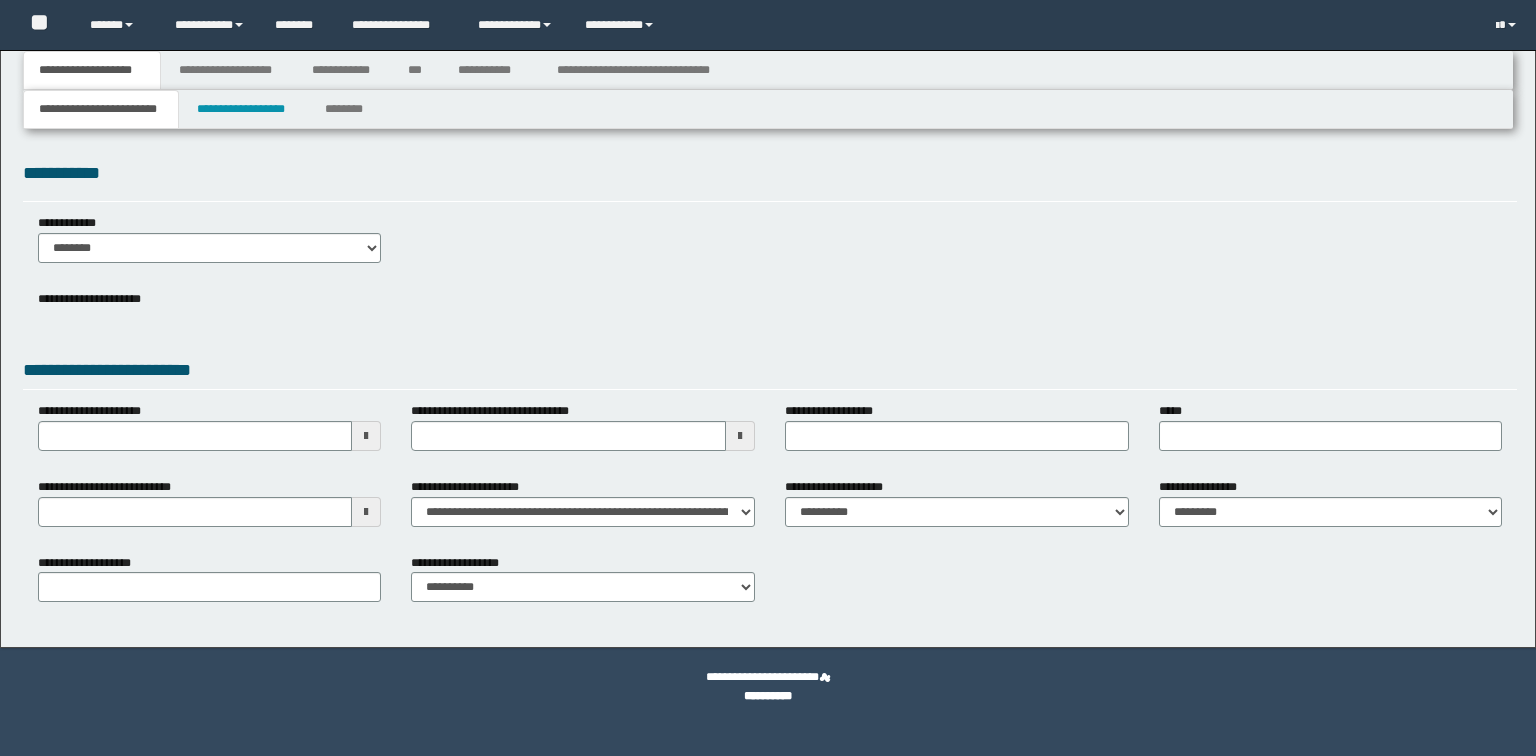 scroll, scrollTop: 0, scrollLeft: 0, axis: both 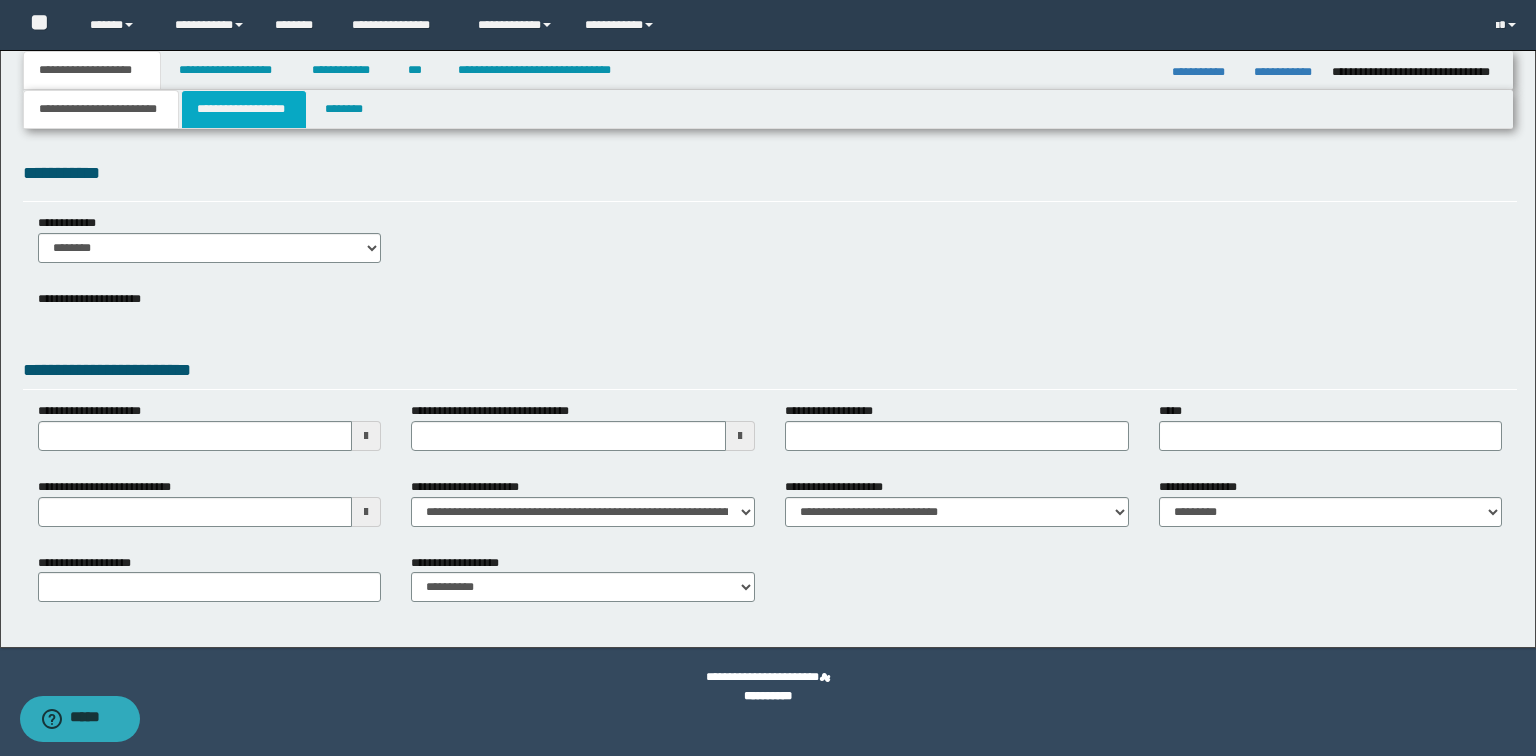 click on "**********" at bounding box center (244, 109) 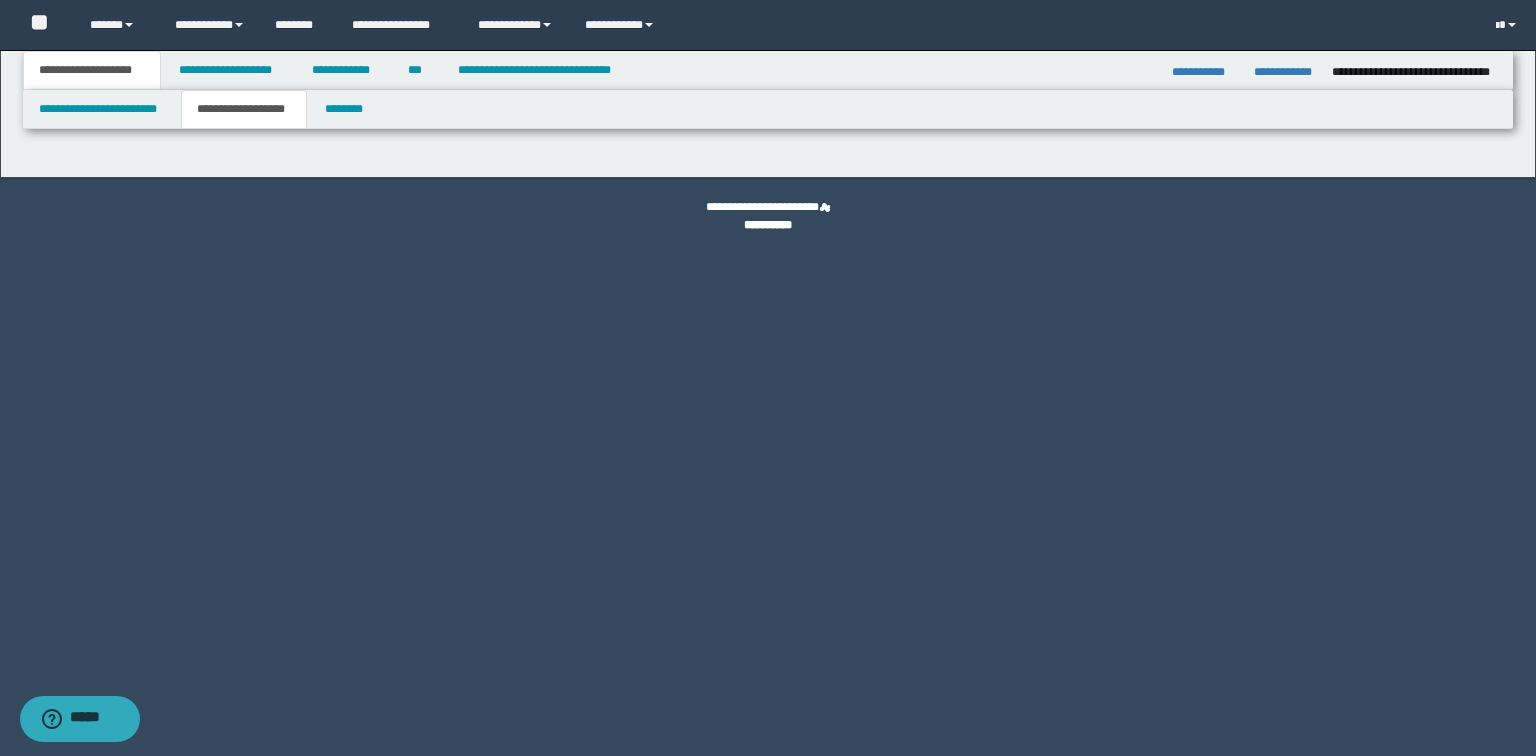 type on "**********" 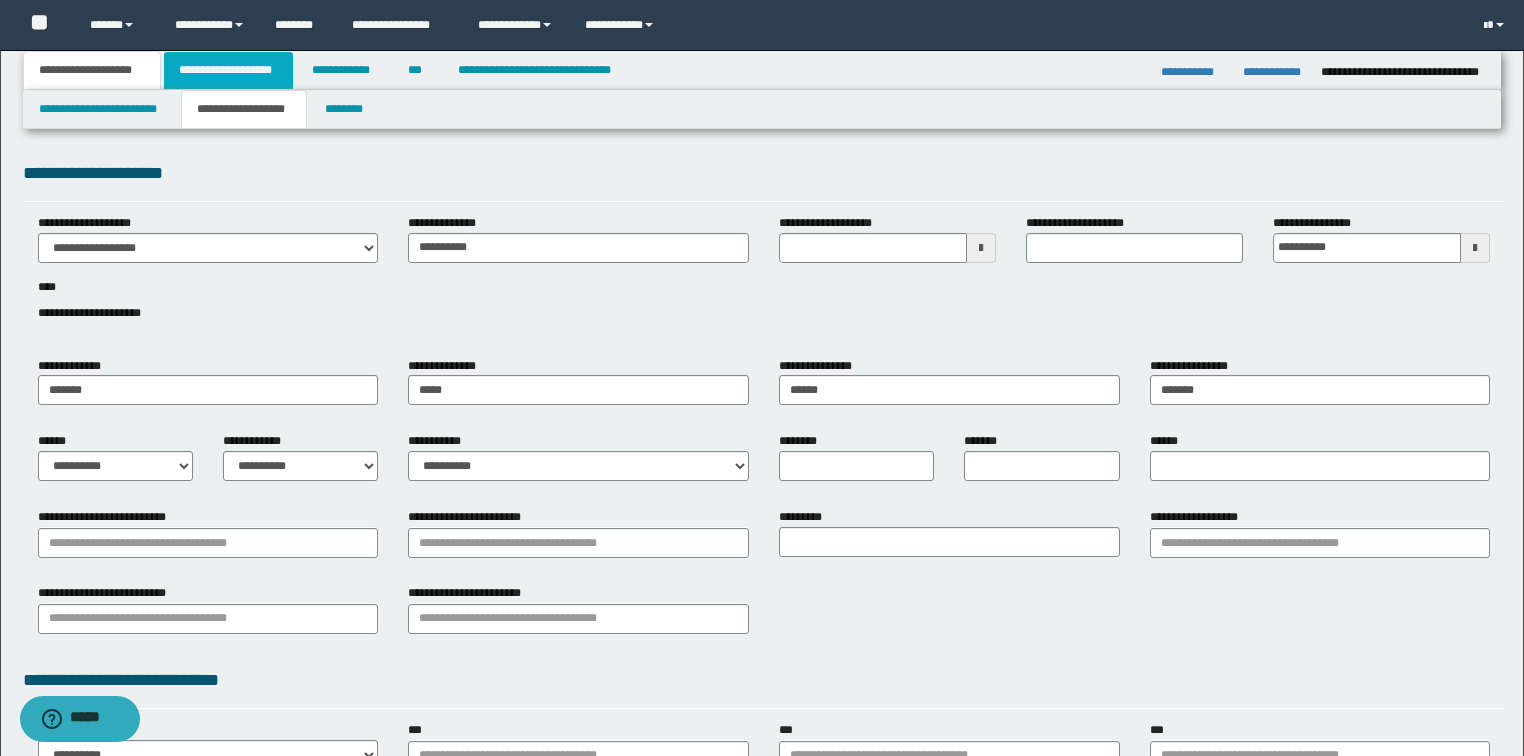 click on "**********" at bounding box center (228, 70) 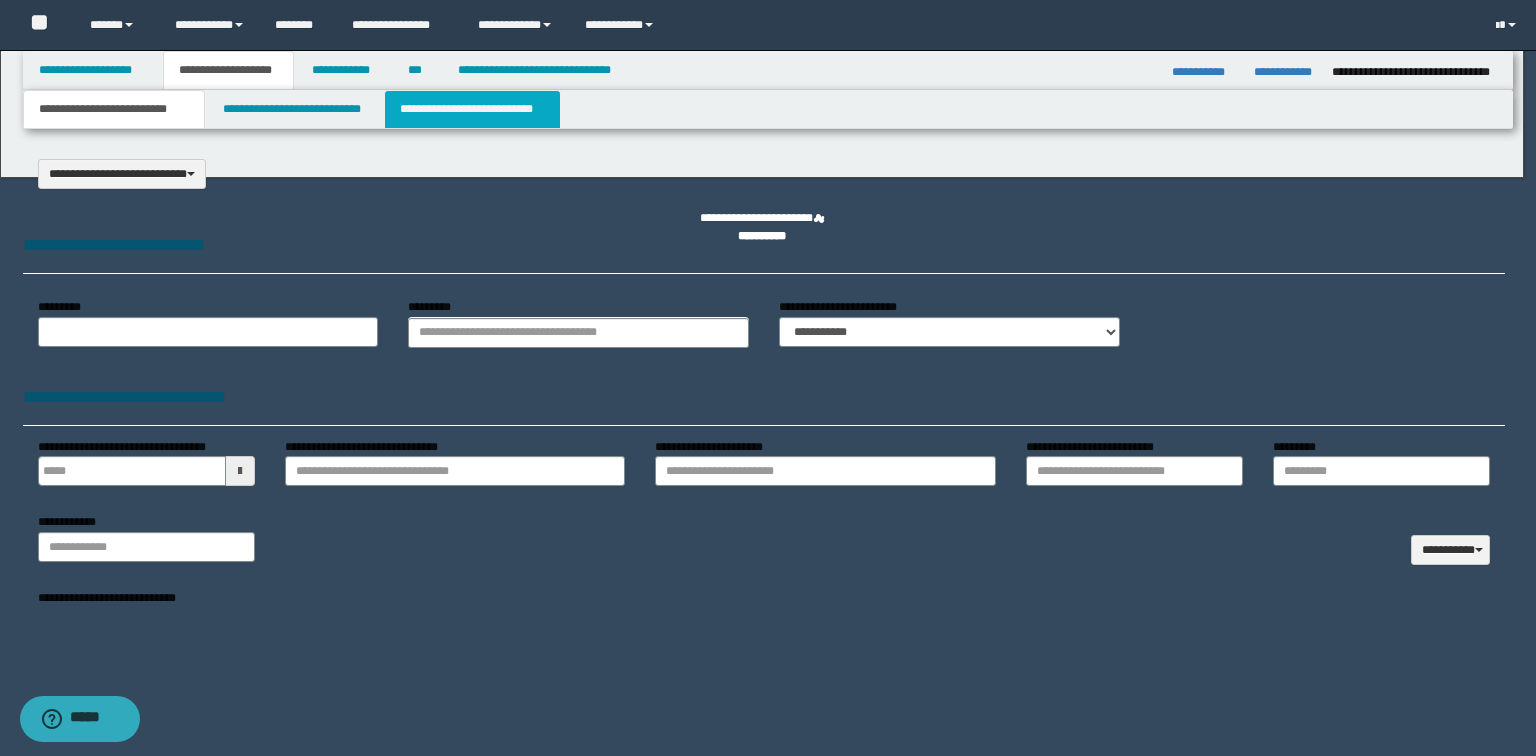 select on "*" 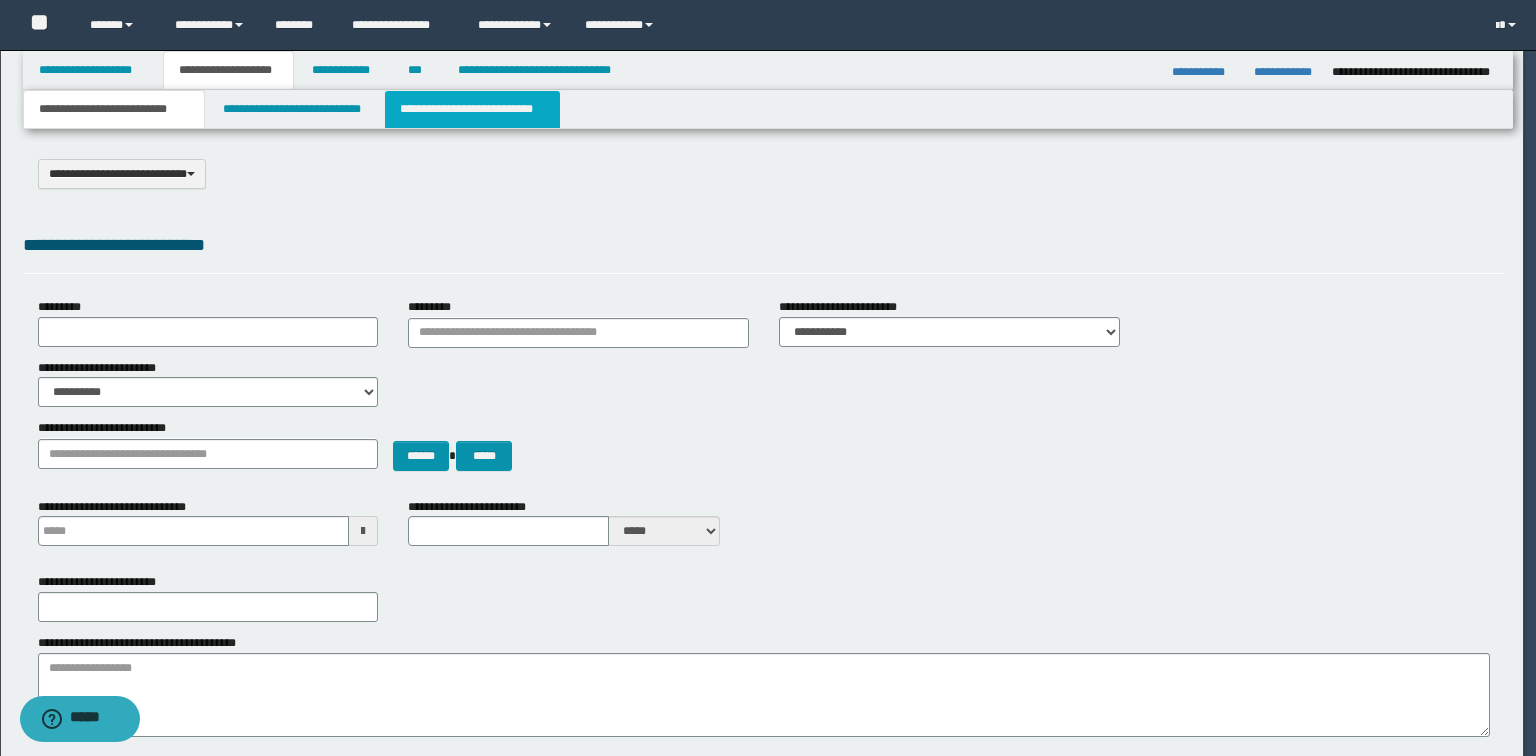 scroll, scrollTop: 0, scrollLeft: 0, axis: both 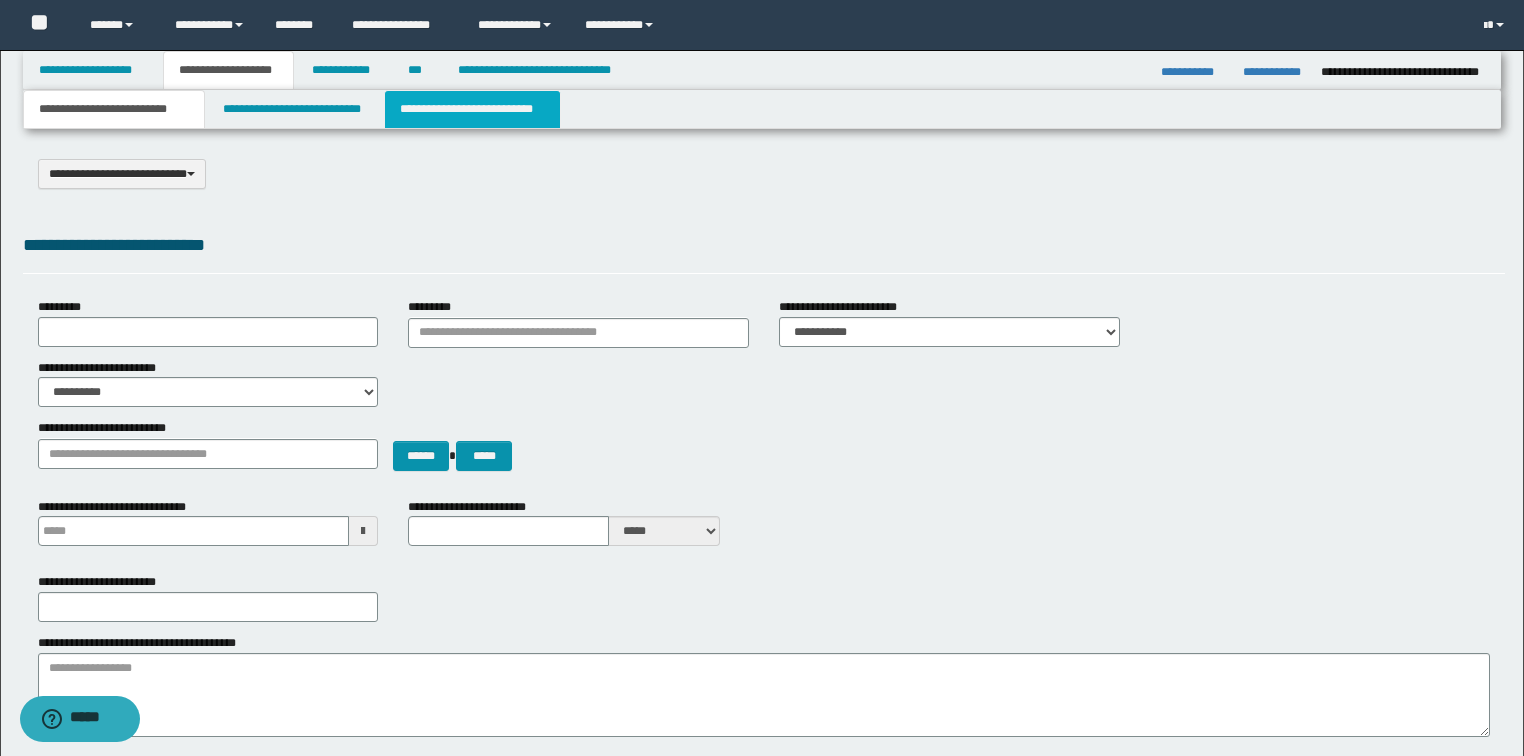 click on "**********" at bounding box center [472, 109] 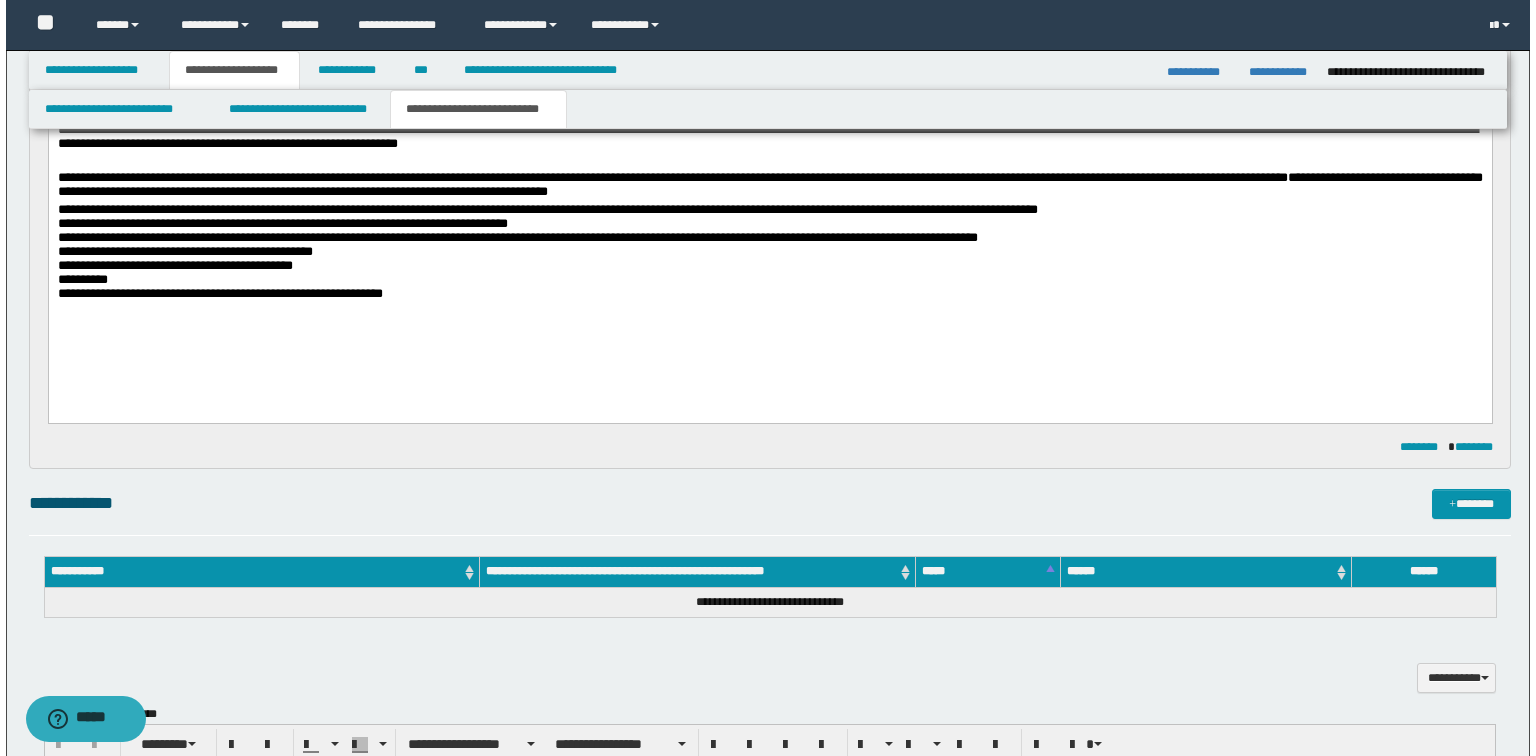 scroll, scrollTop: 0, scrollLeft: 0, axis: both 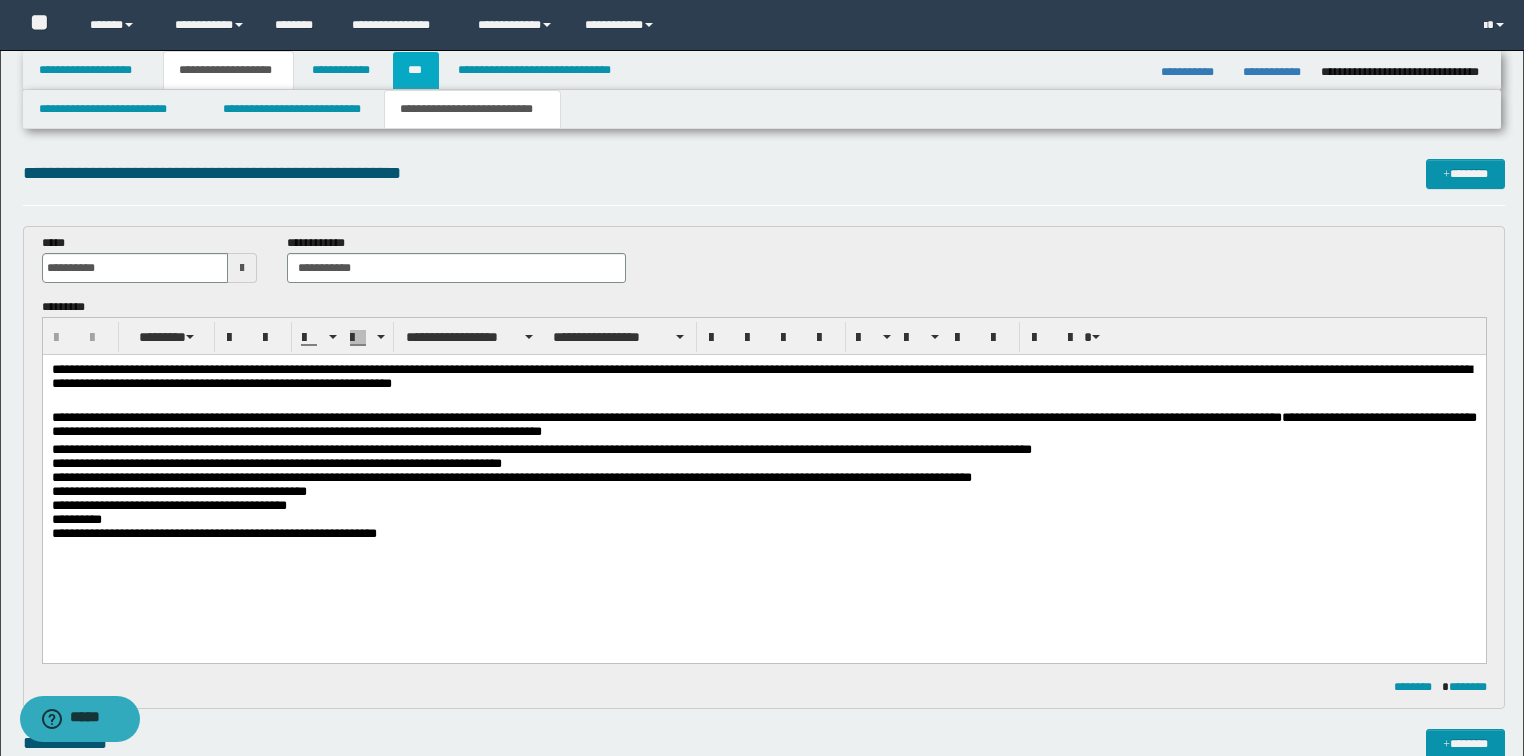 click on "***" at bounding box center [416, 70] 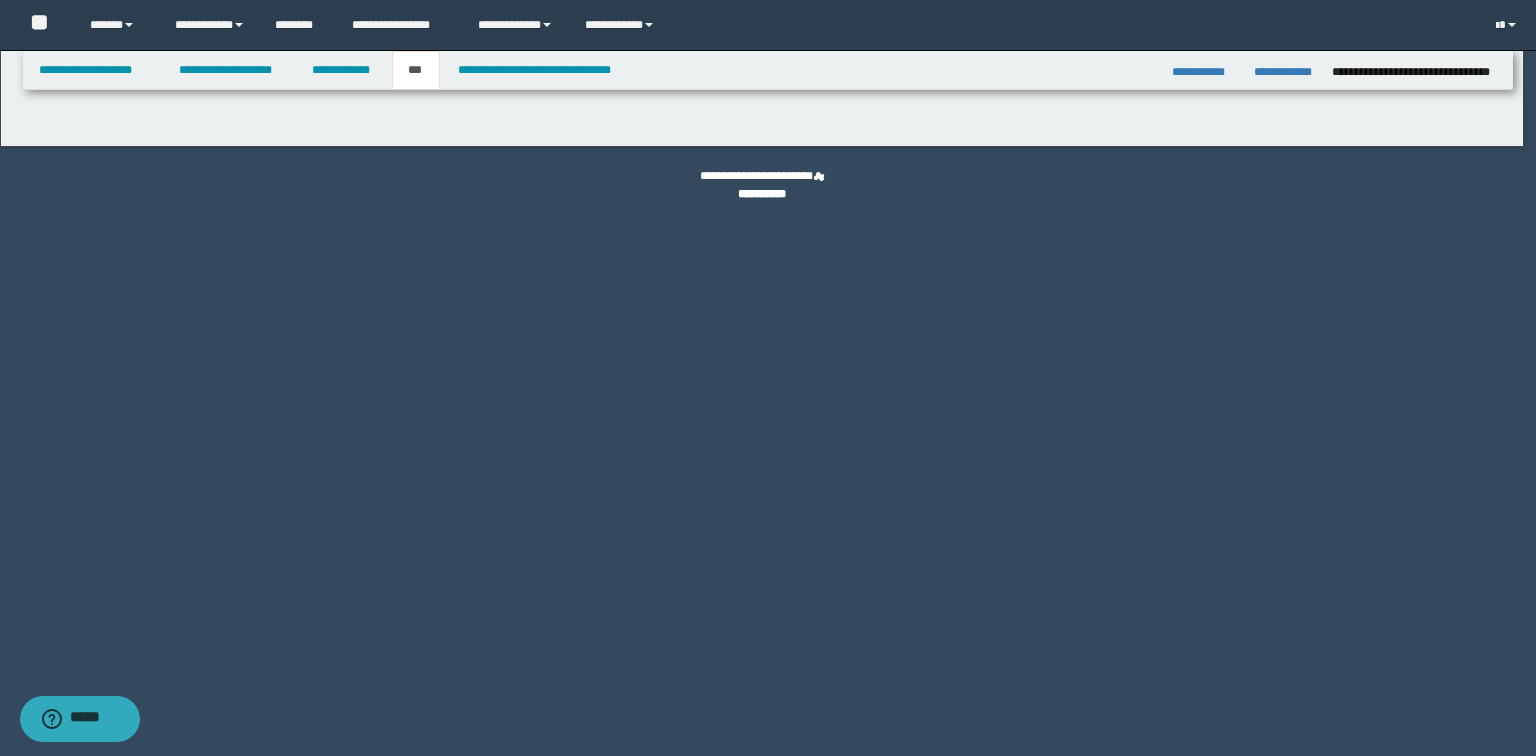 select on "**" 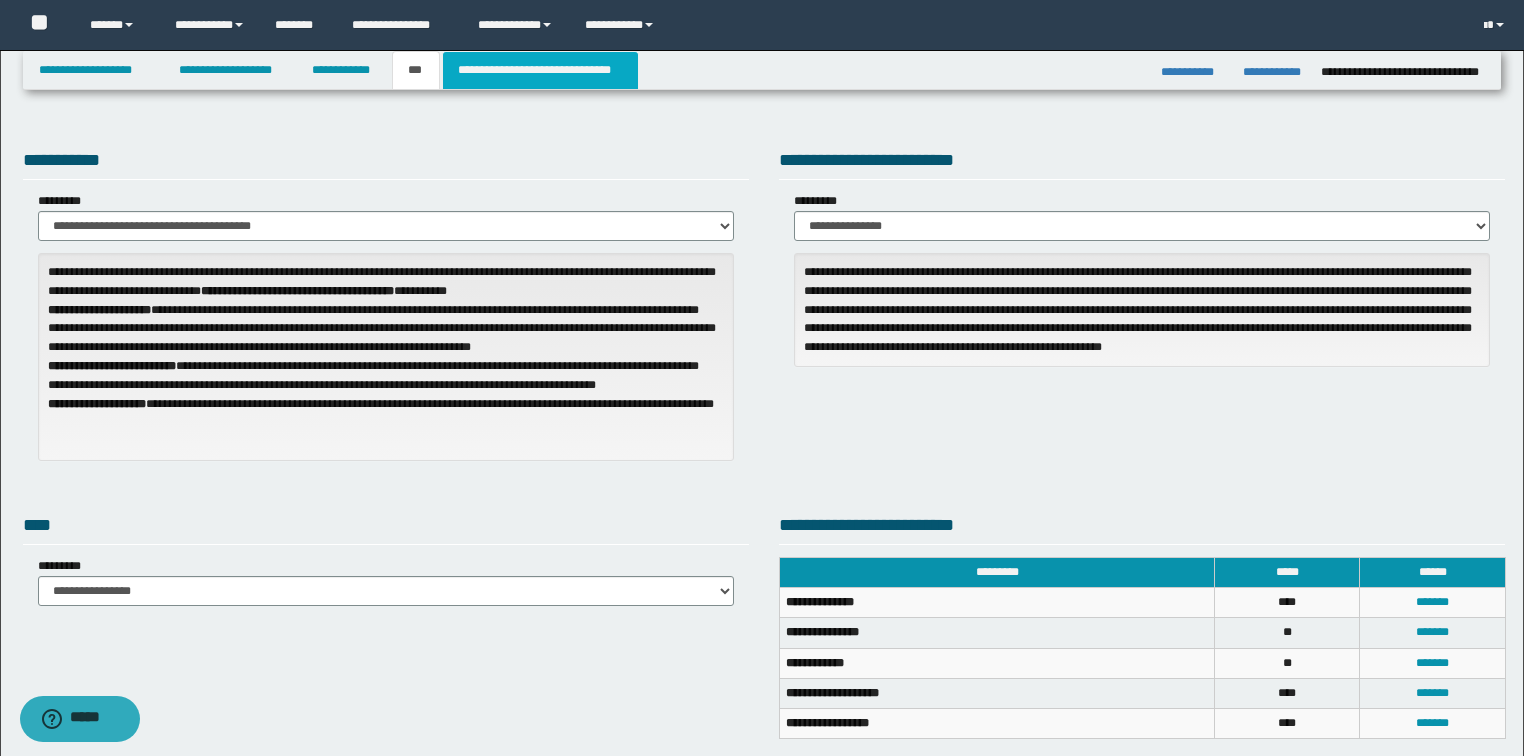 click on "**********" at bounding box center (540, 70) 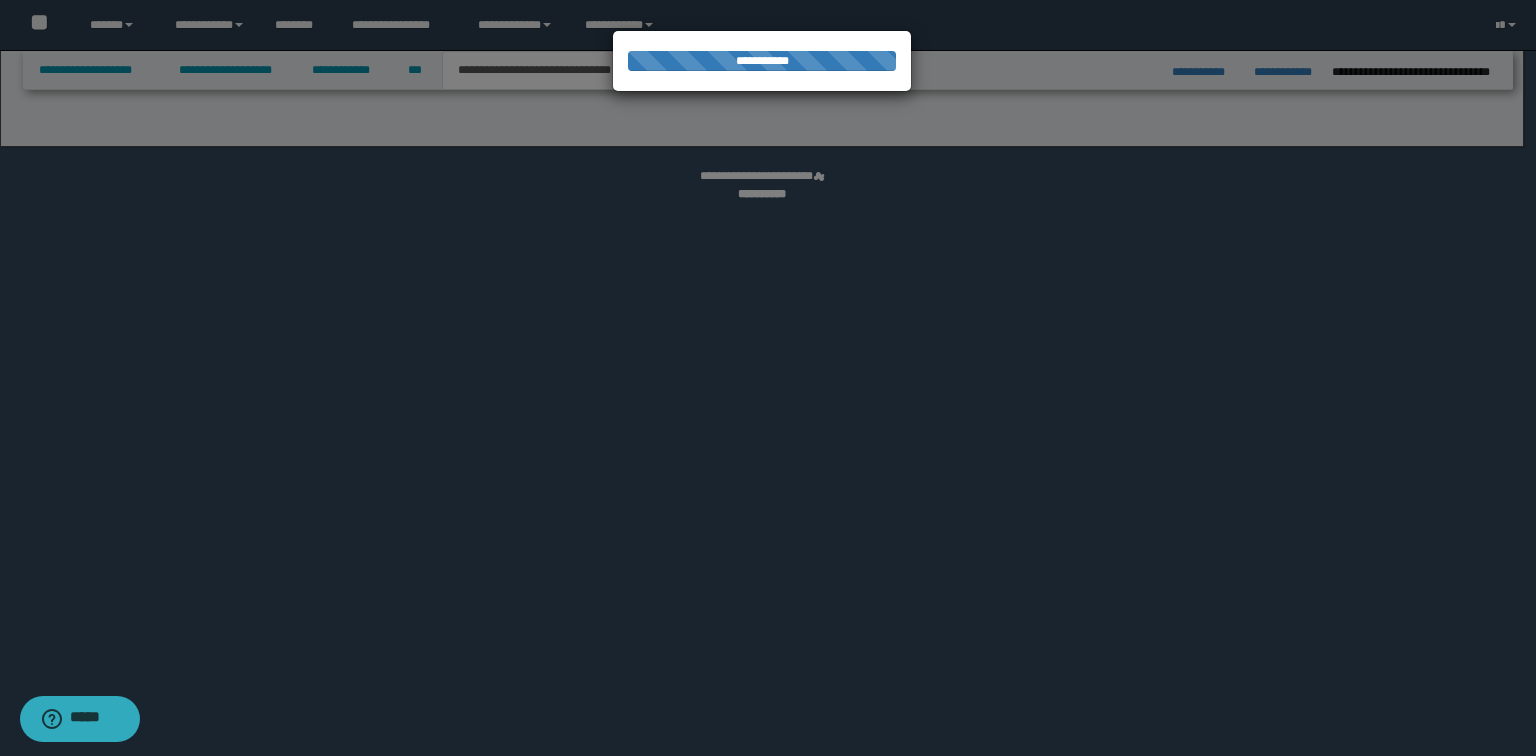 select on "*" 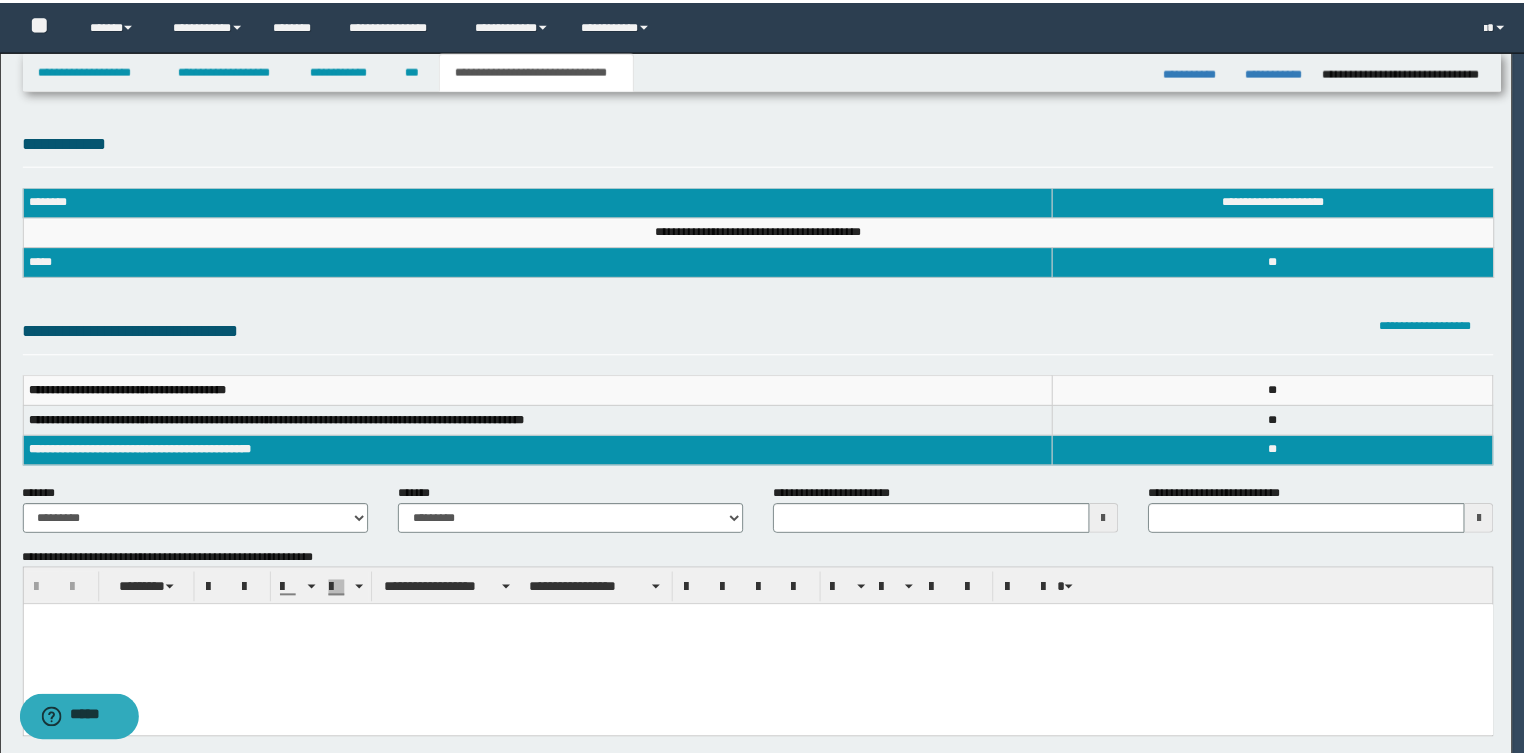 scroll, scrollTop: 0, scrollLeft: 0, axis: both 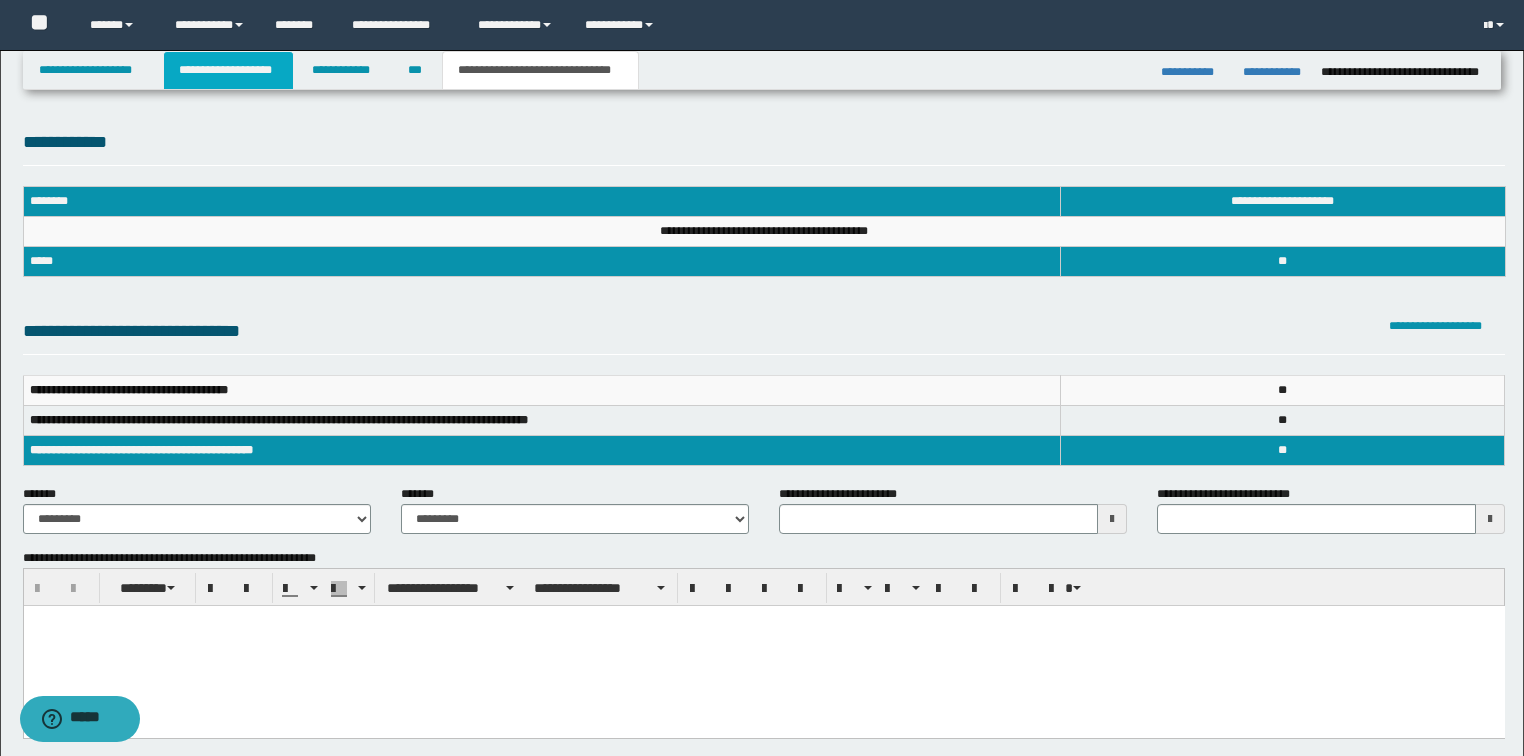 click on "**********" at bounding box center [228, 70] 